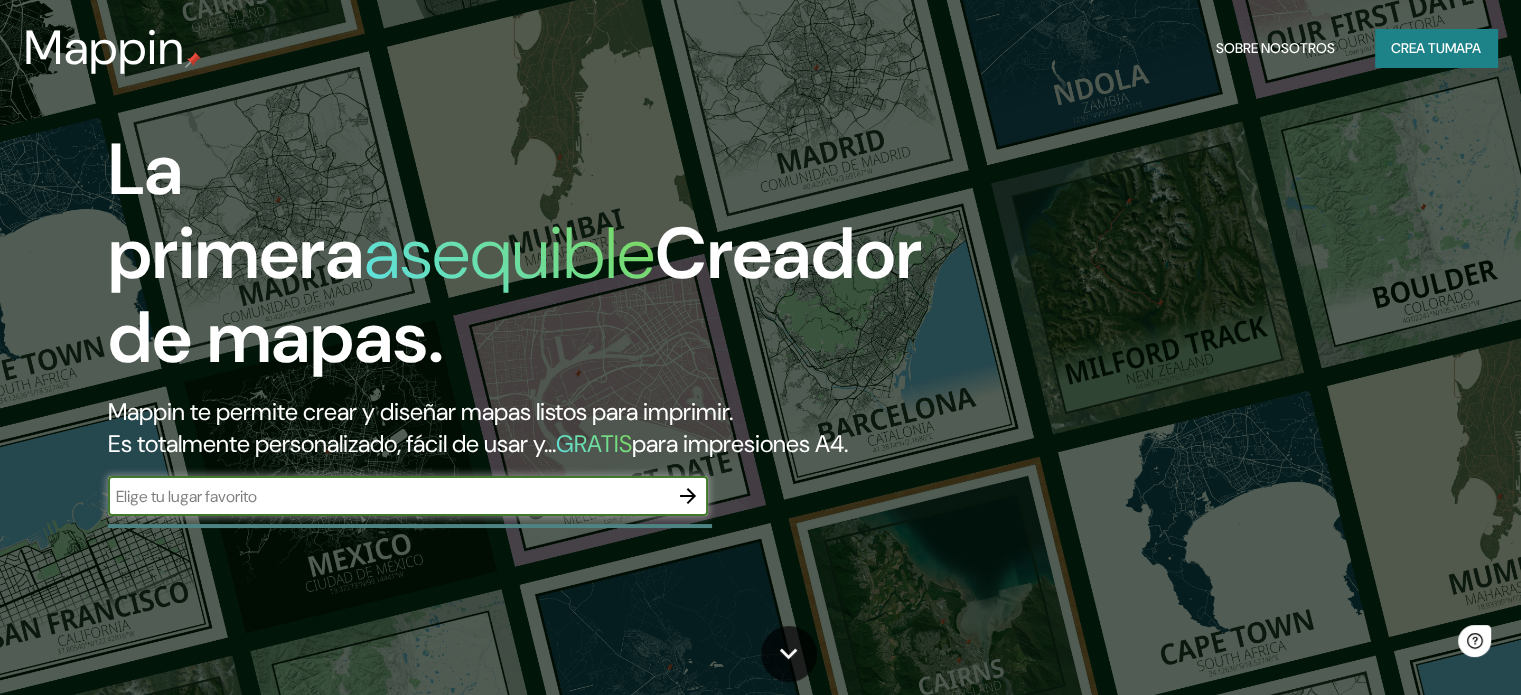 scroll, scrollTop: 0, scrollLeft: 0, axis: both 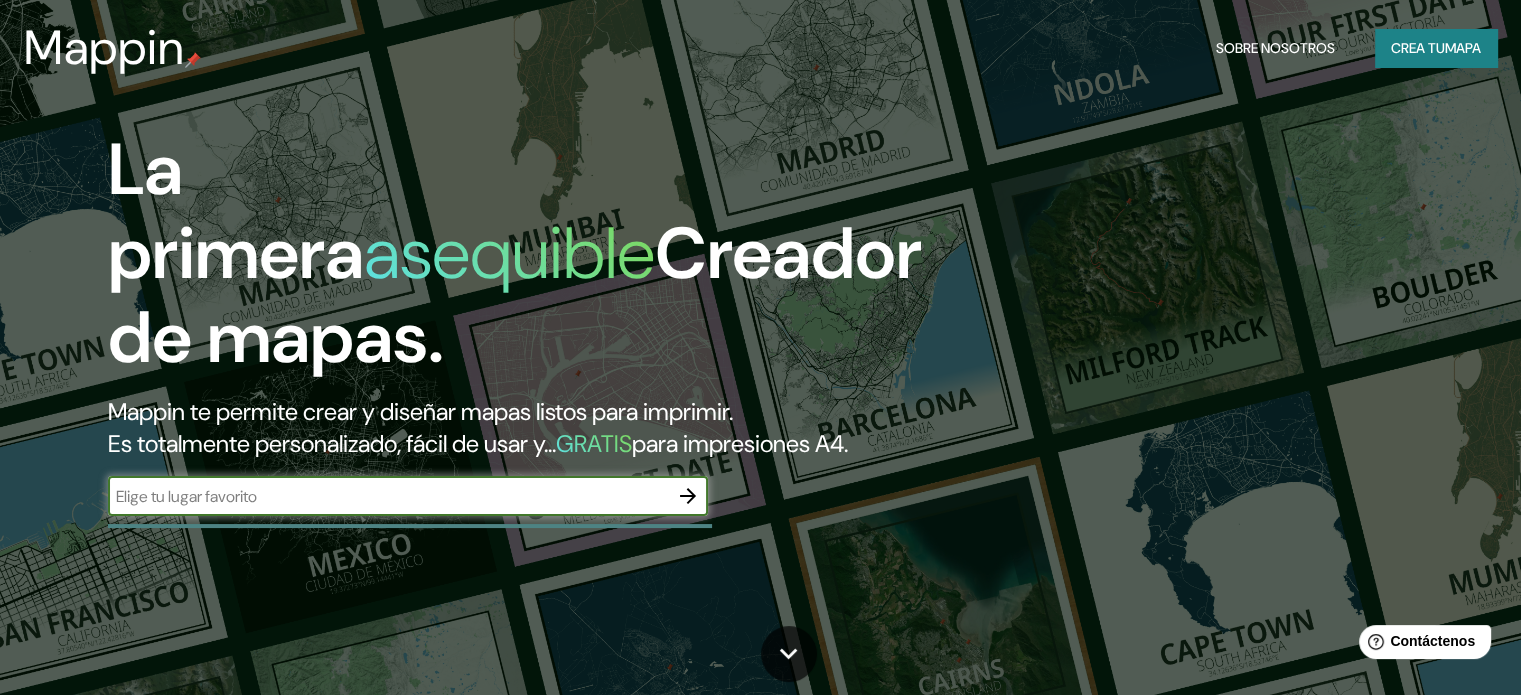 click at bounding box center [688, 496] 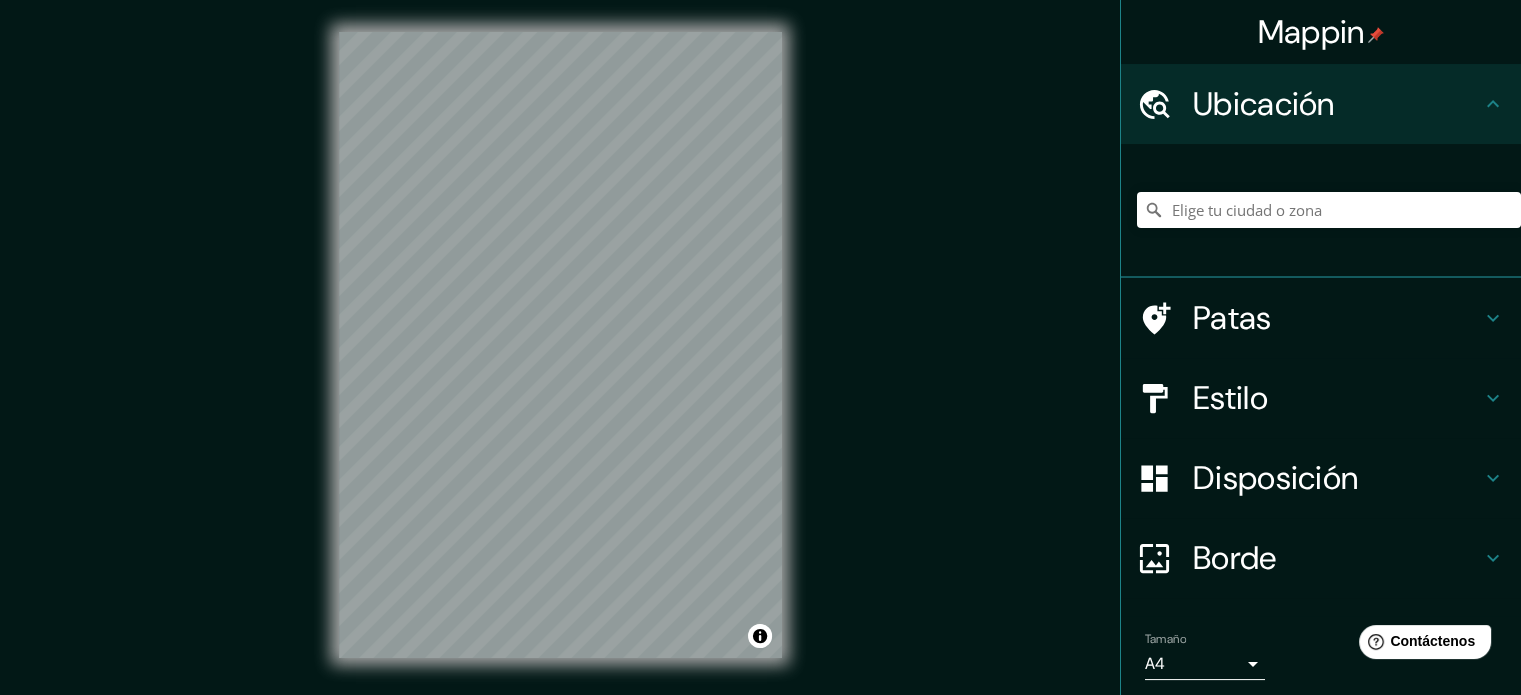 click on "Disposición" at bounding box center (1264, 104) 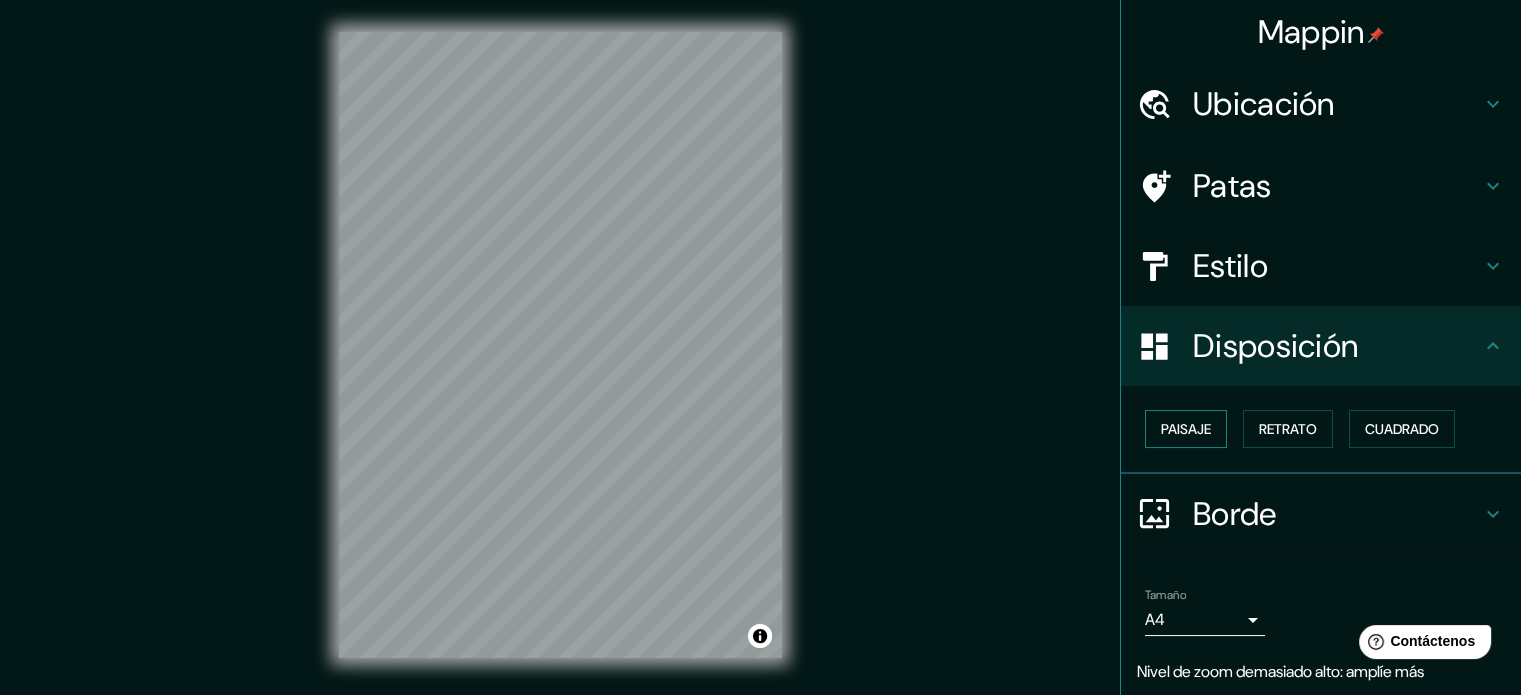 click on "Paisaje" at bounding box center (1186, 429) 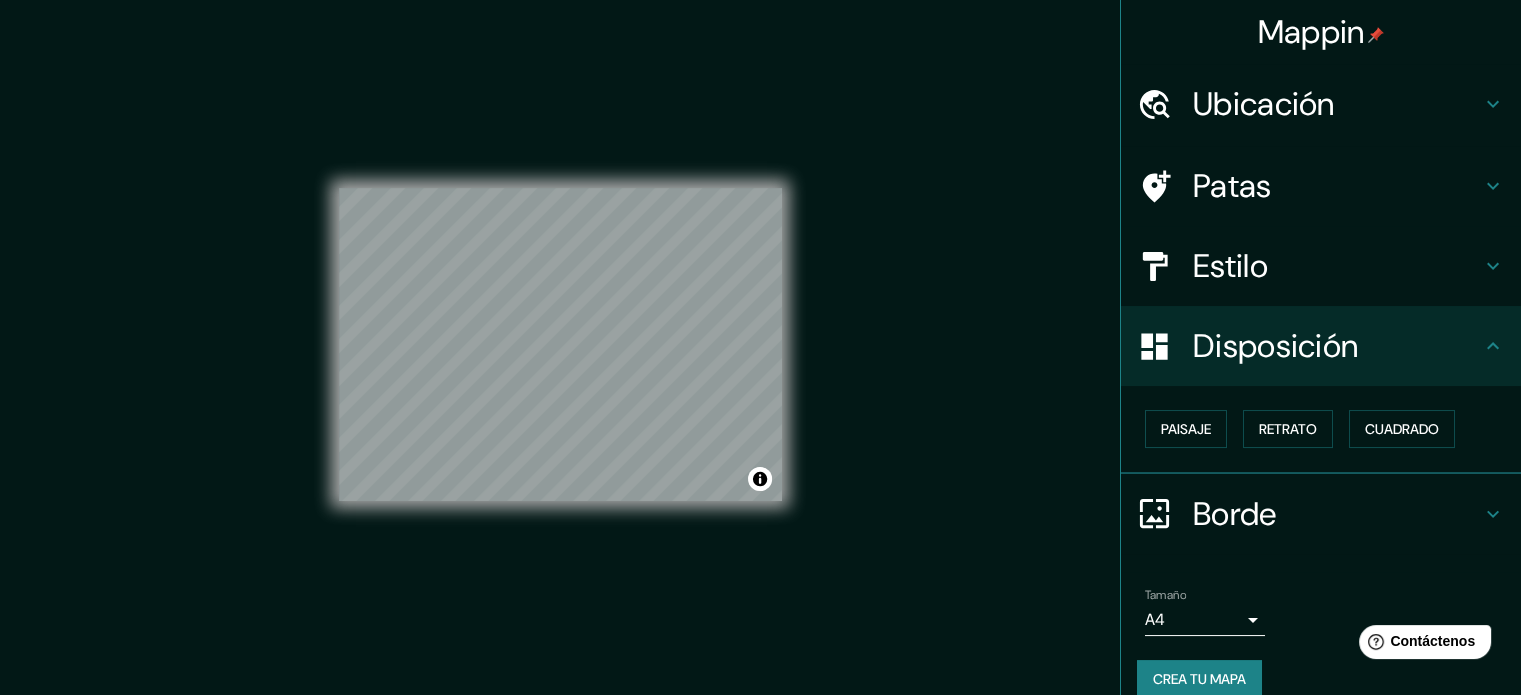 click on "Ubicación" at bounding box center (1264, 104) 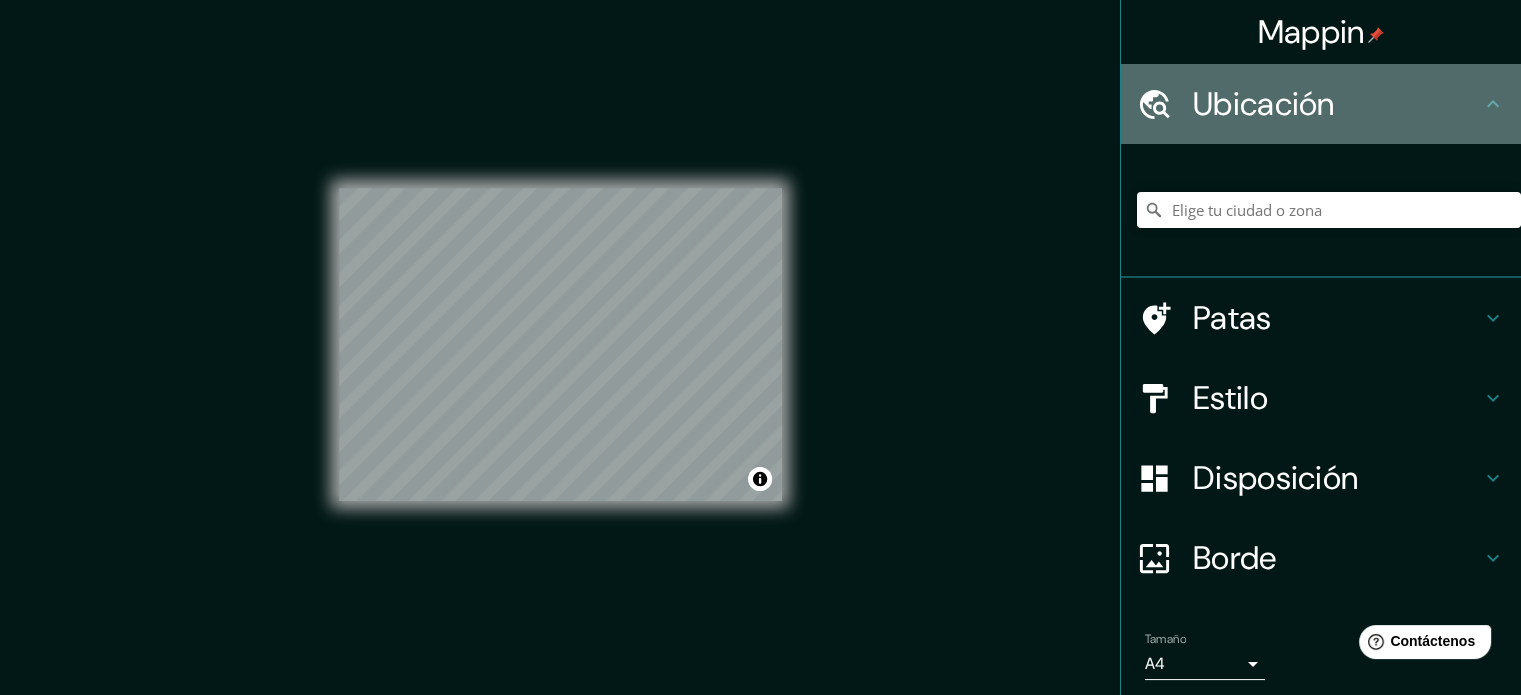 click on "Ubicación" at bounding box center (1264, 104) 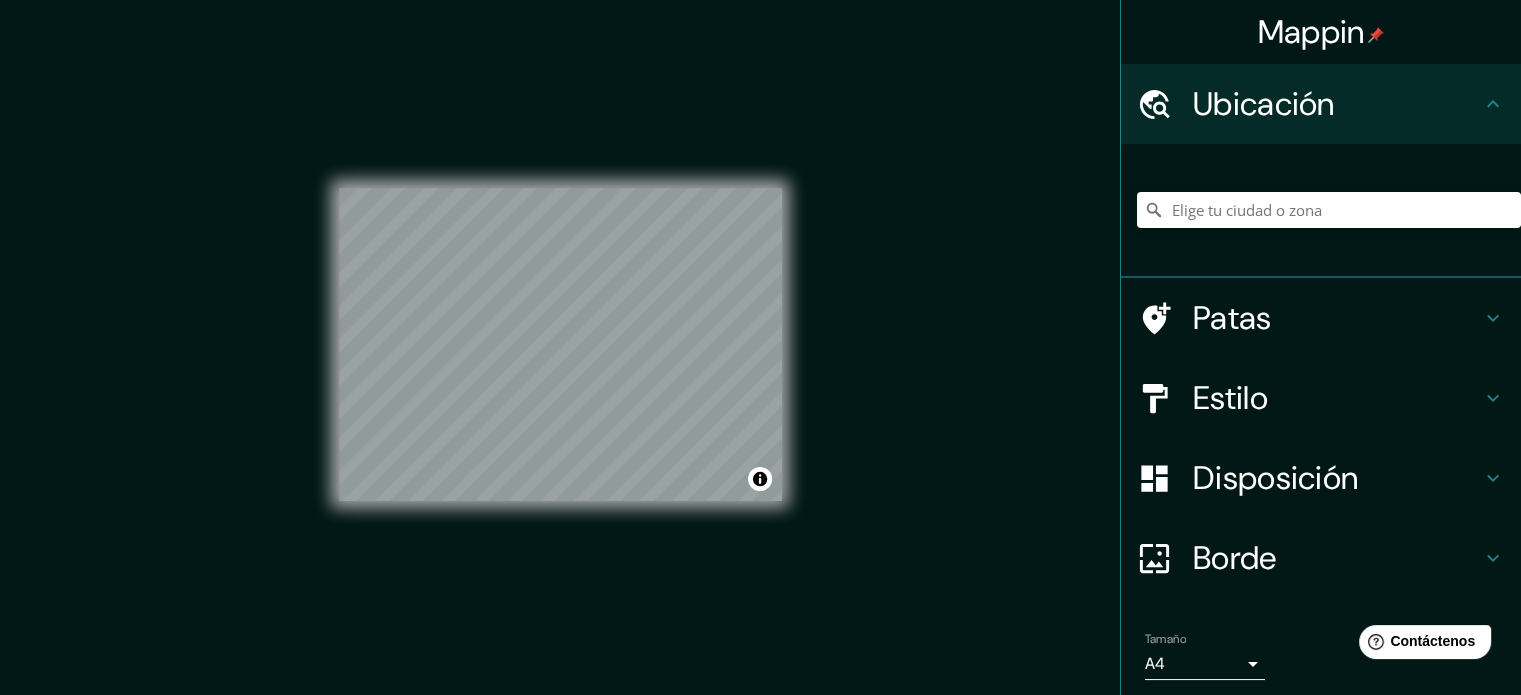 click on "Patas" at bounding box center (1337, 104) 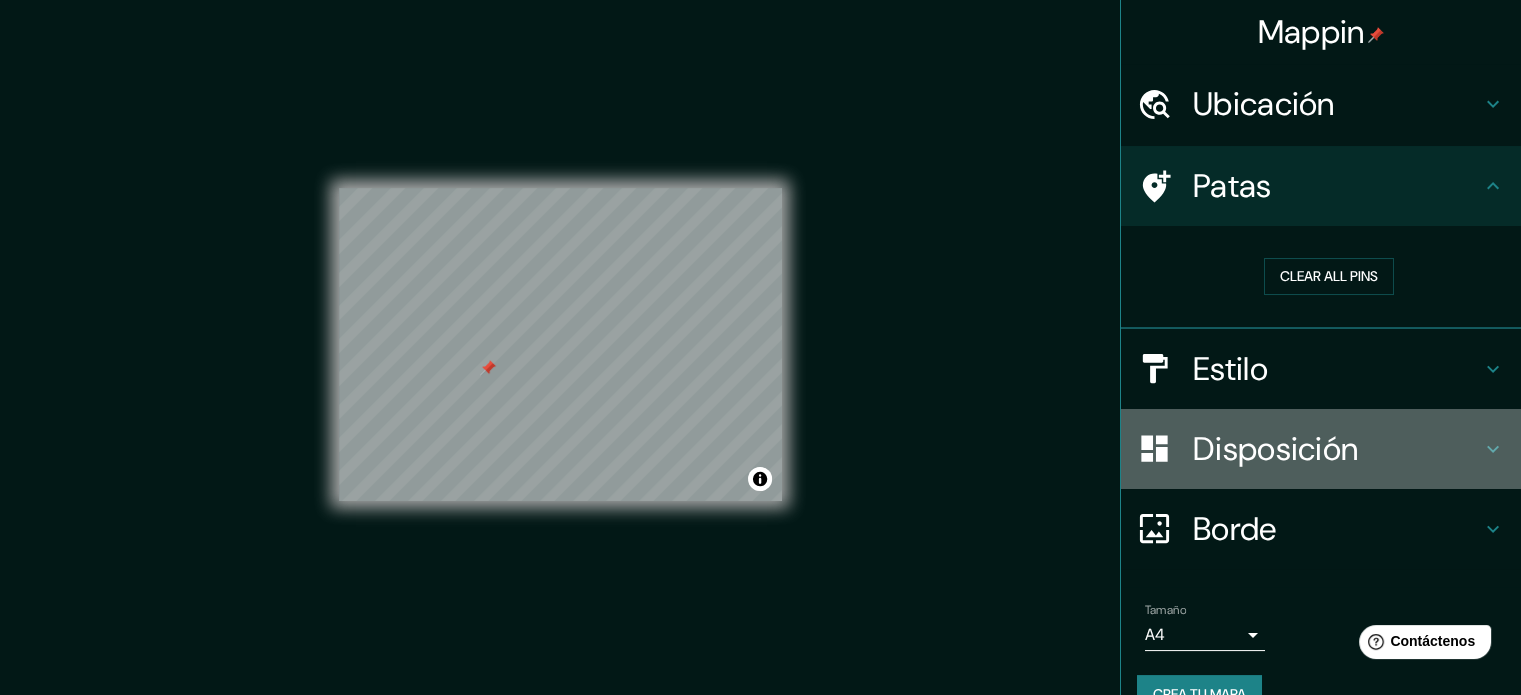 click on "Disposición" at bounding box center [1264, 104] 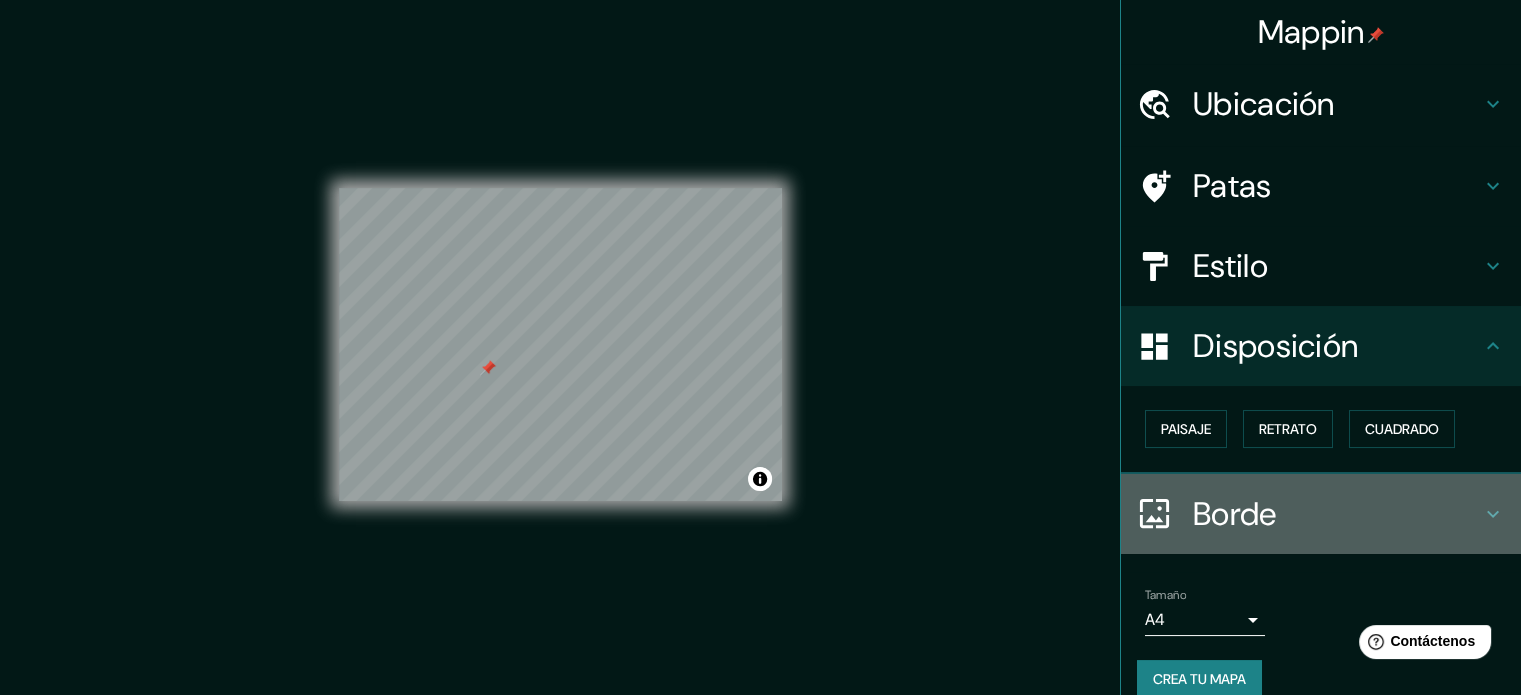 click on "Borde" at bounding box center (1264, 104) 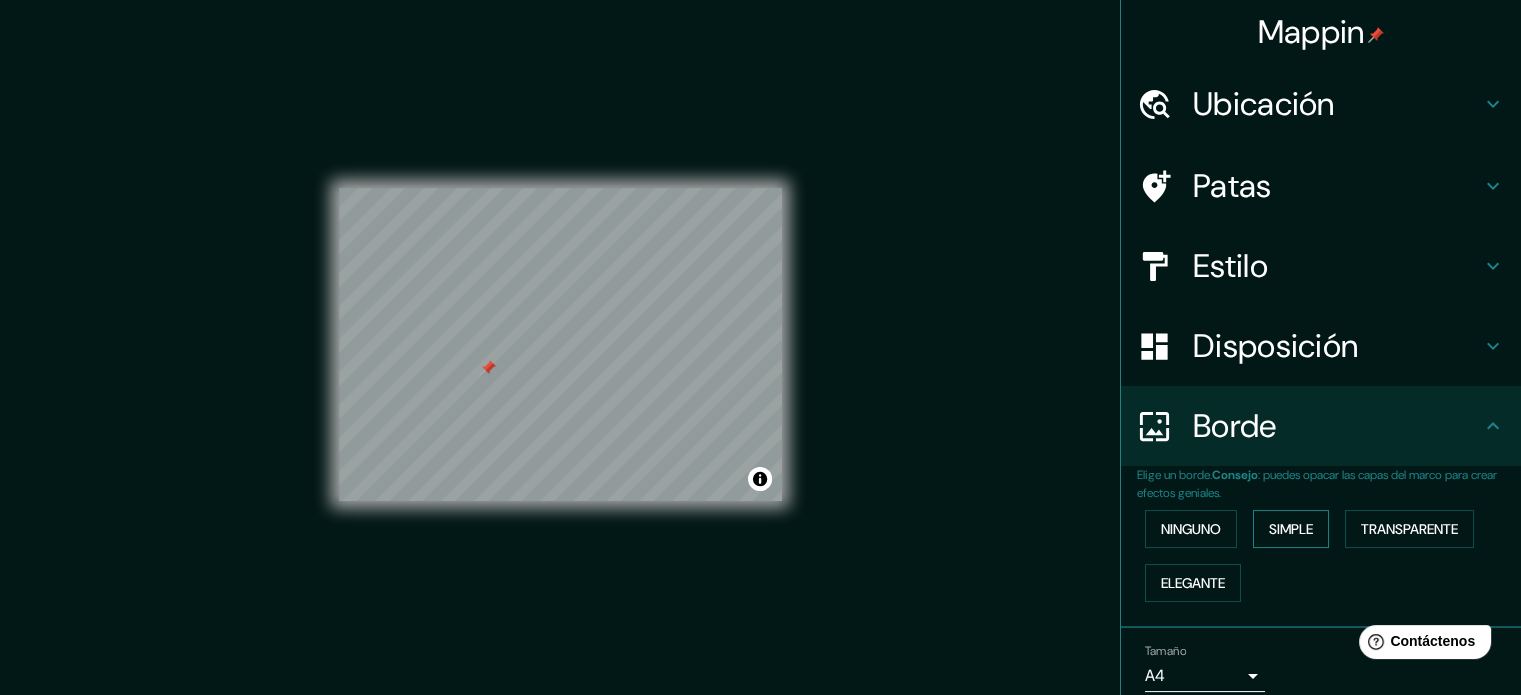 click on "Simple" at bounding box center (1191, 529) 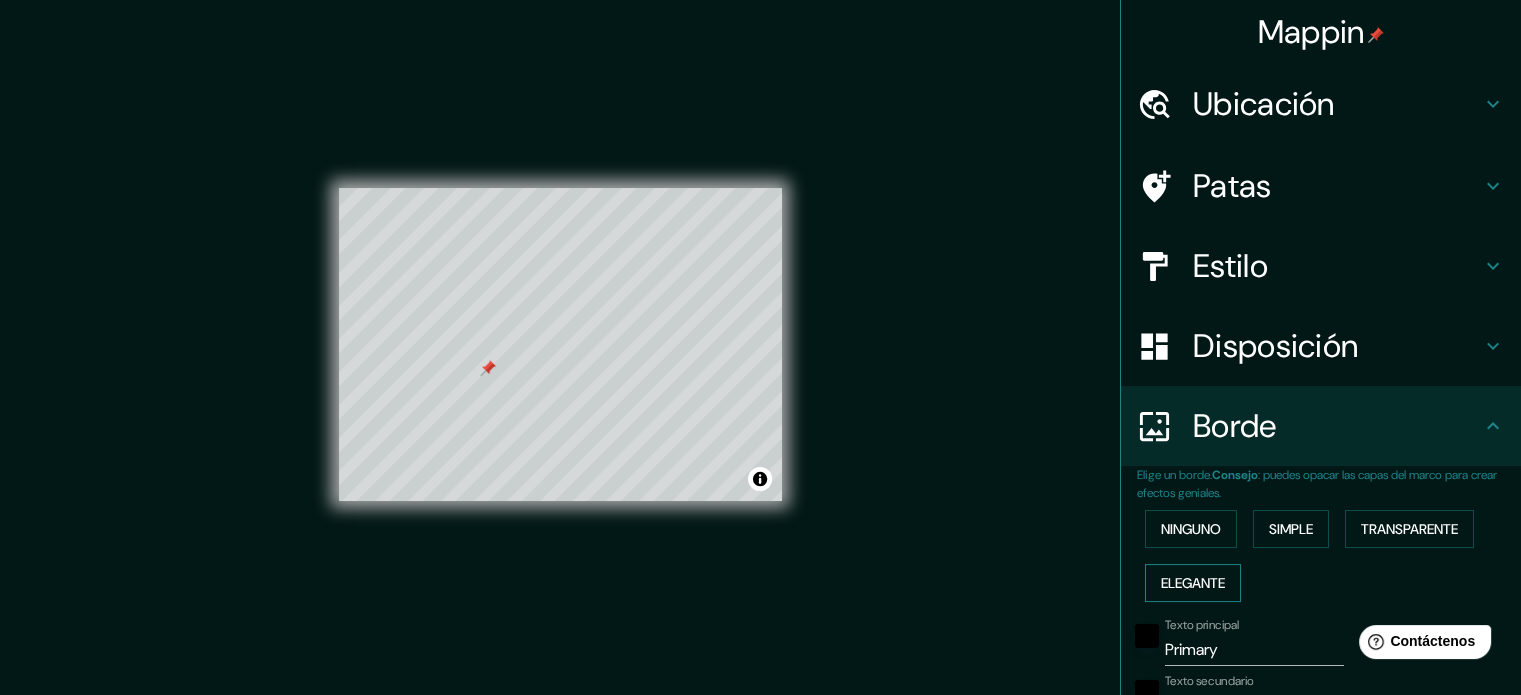 click on "Elegante" at bounding box center [1191, 529] 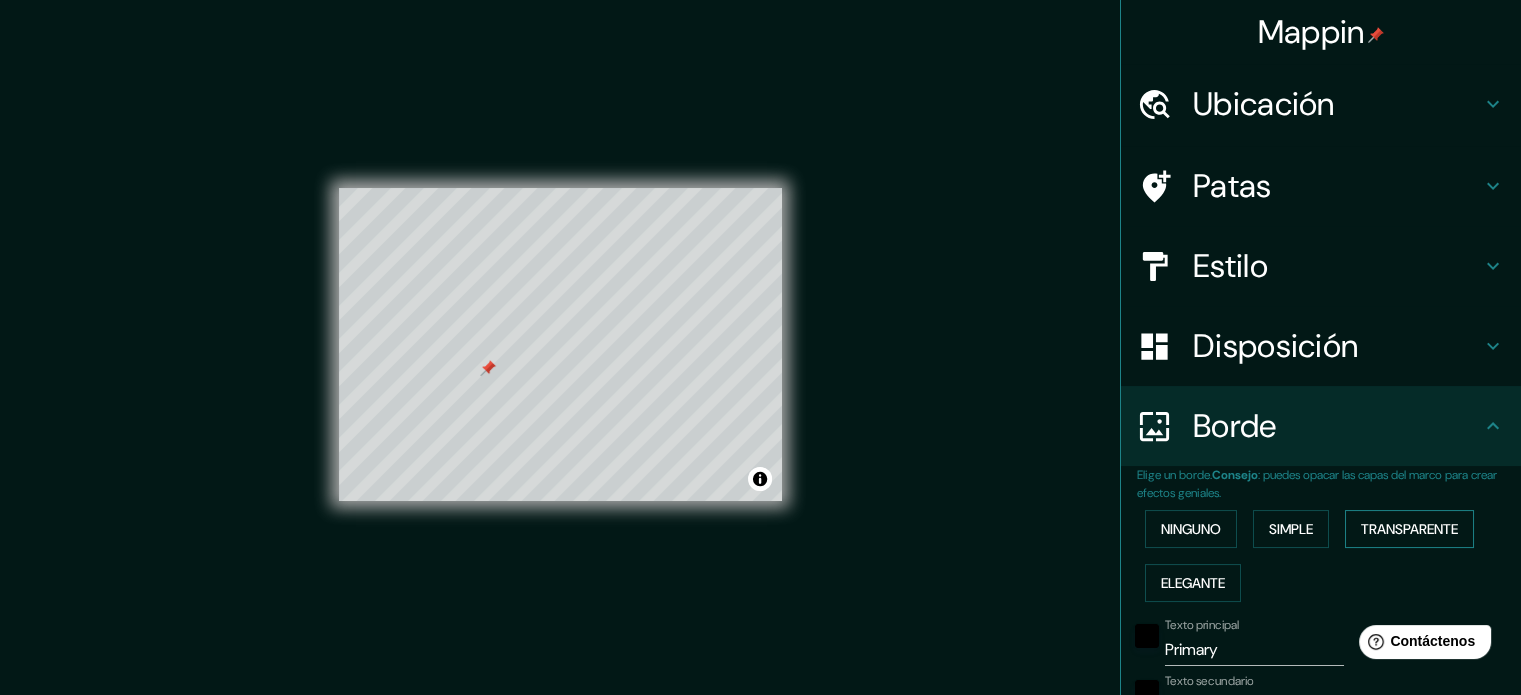 click on "Transparente" at bounding box center [1191, 529] 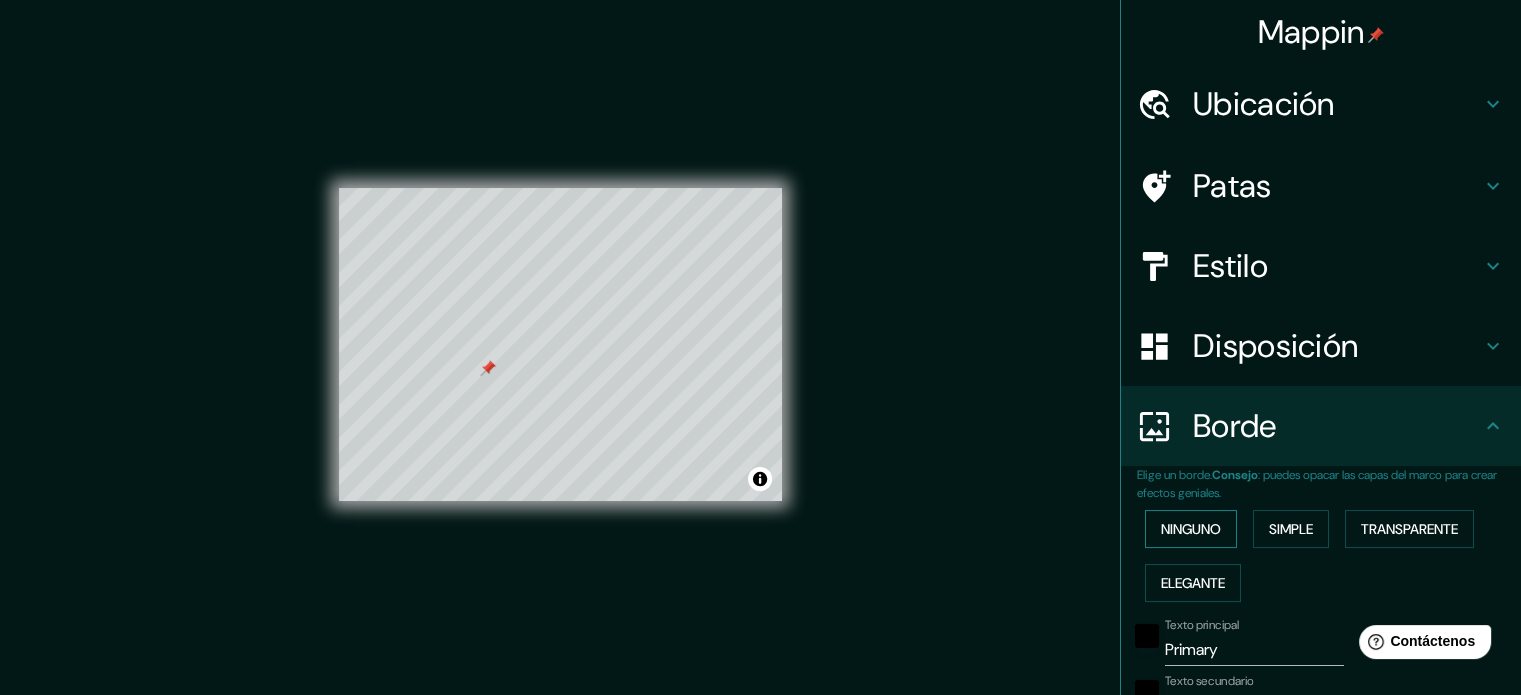 click on "Ninguno" at bounding box center [1191, 529] 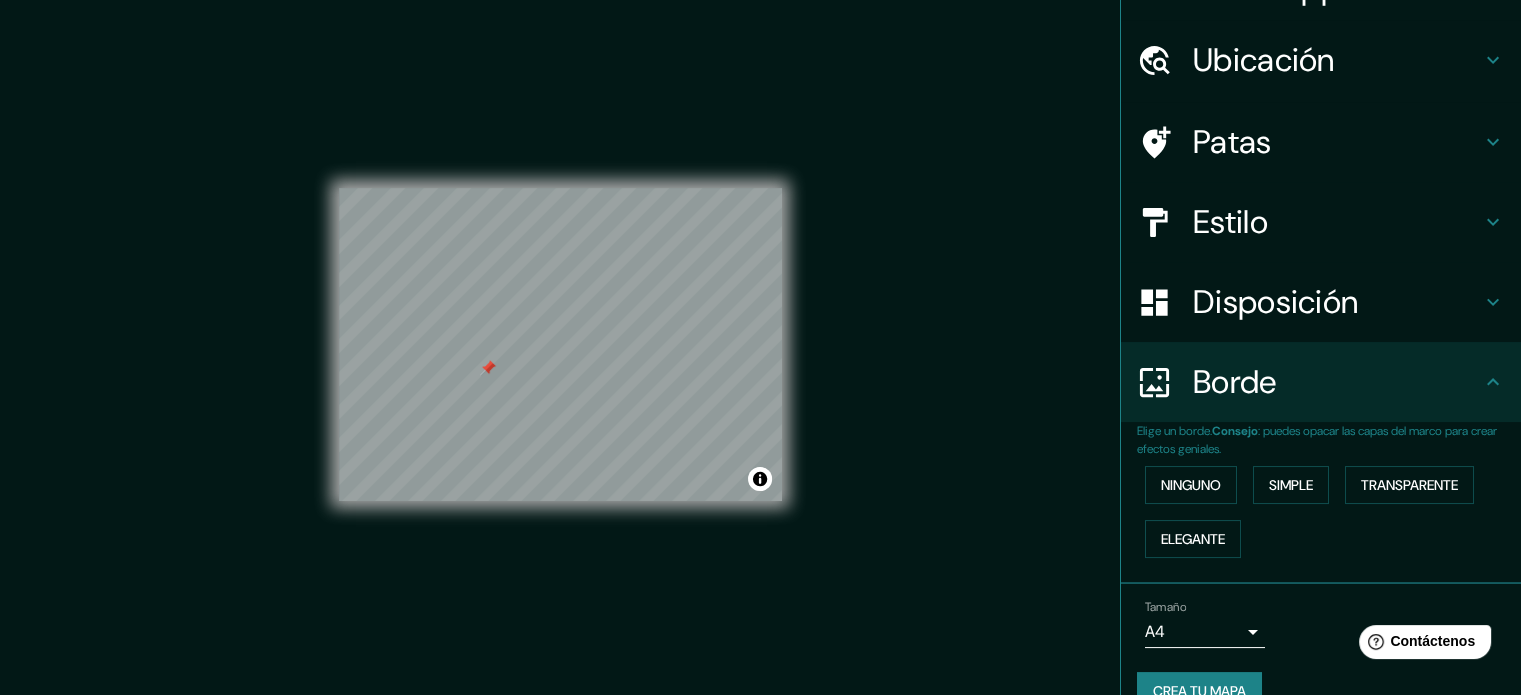 scroll, scrollTop: 0, scrollLeft: 0, axis: both 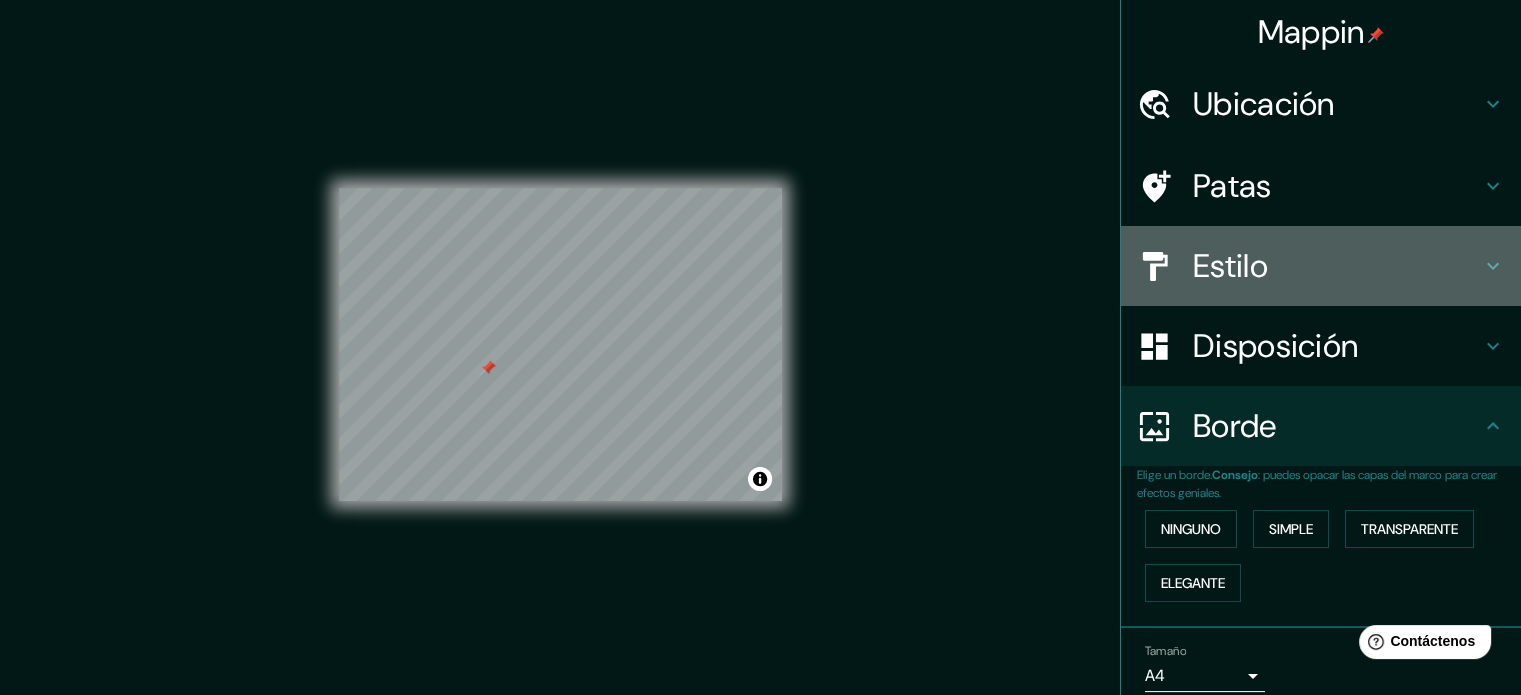 click on "Estilo" at bounding box center (1264, 104) 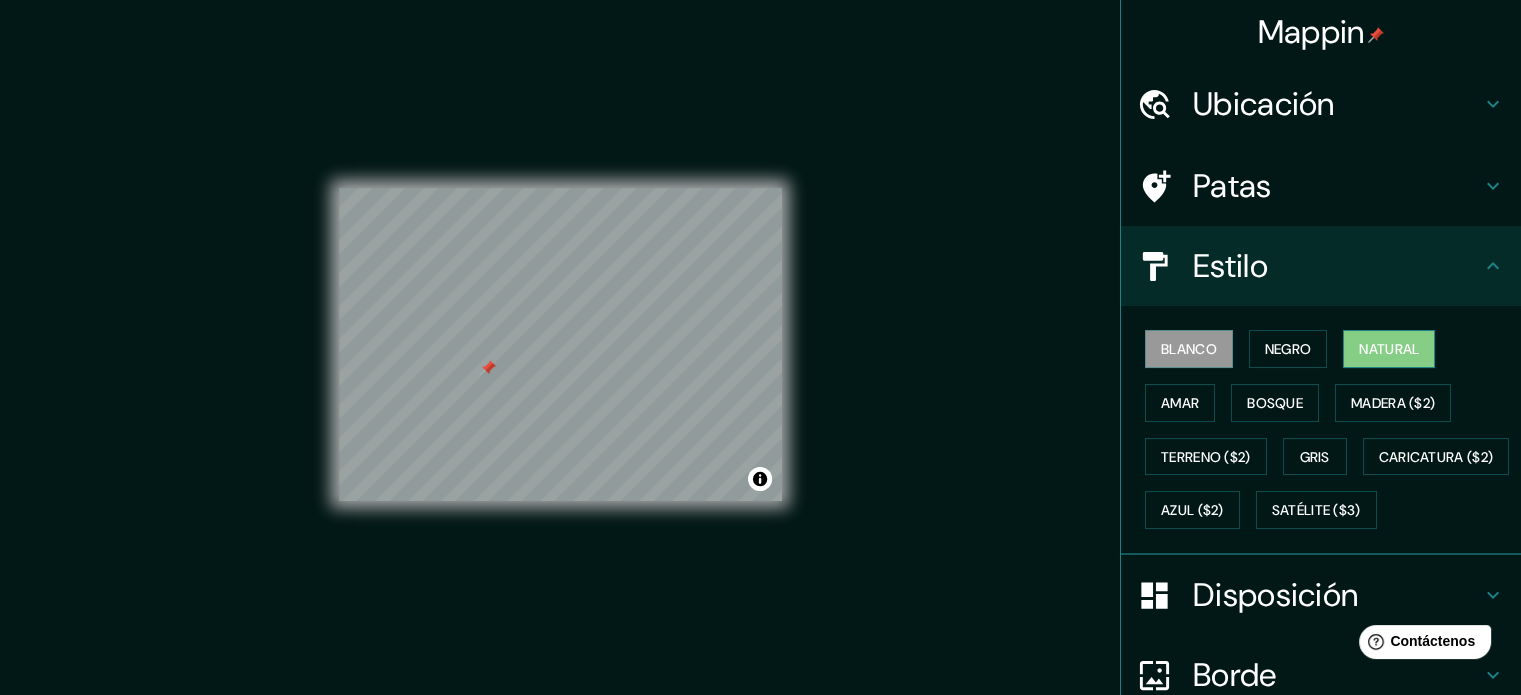 click on "Blanco Negro Natural Amar Bosque Madera ($2) Terreno ($2) Gris Caricatura ($2) Azul ($2) Satélite ($3)" at bounding box center [1329, 429] 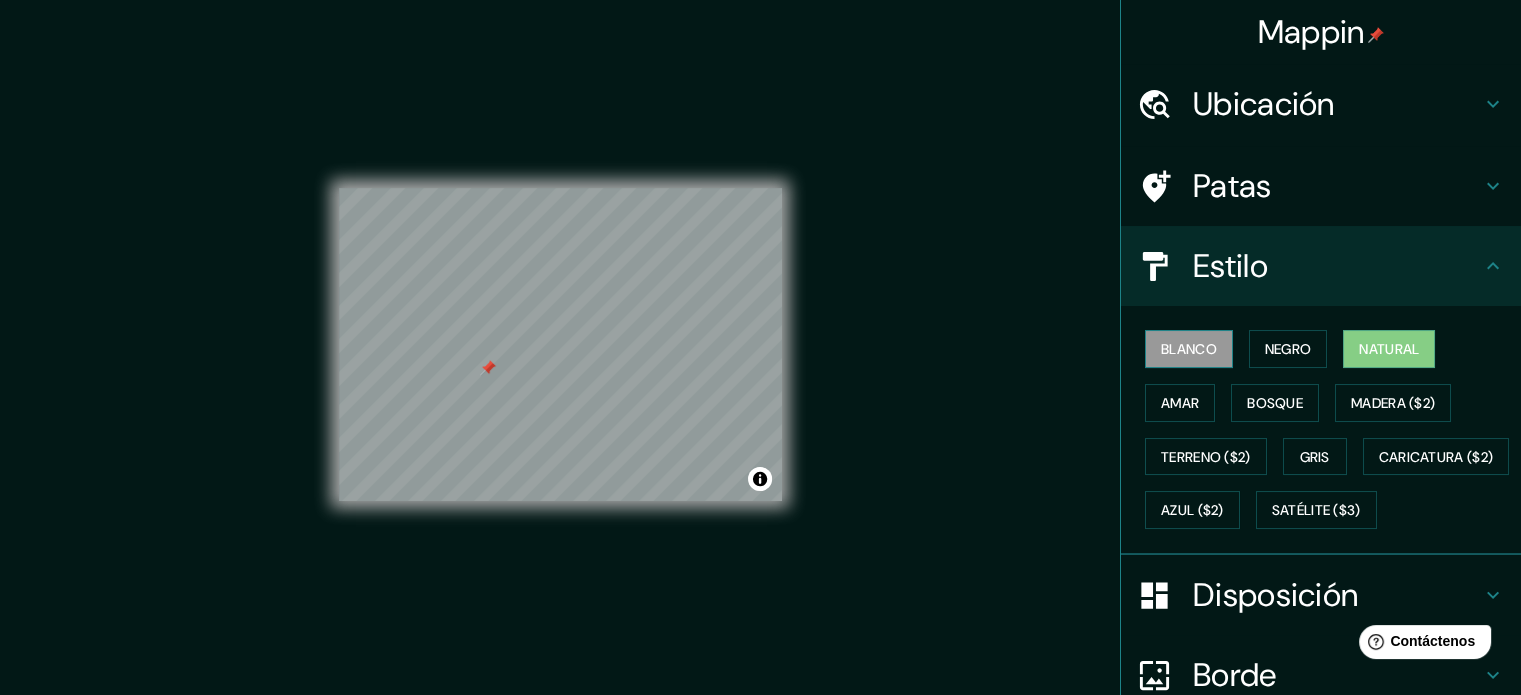 click on "Blanco" at bounding box center (1189, 349) 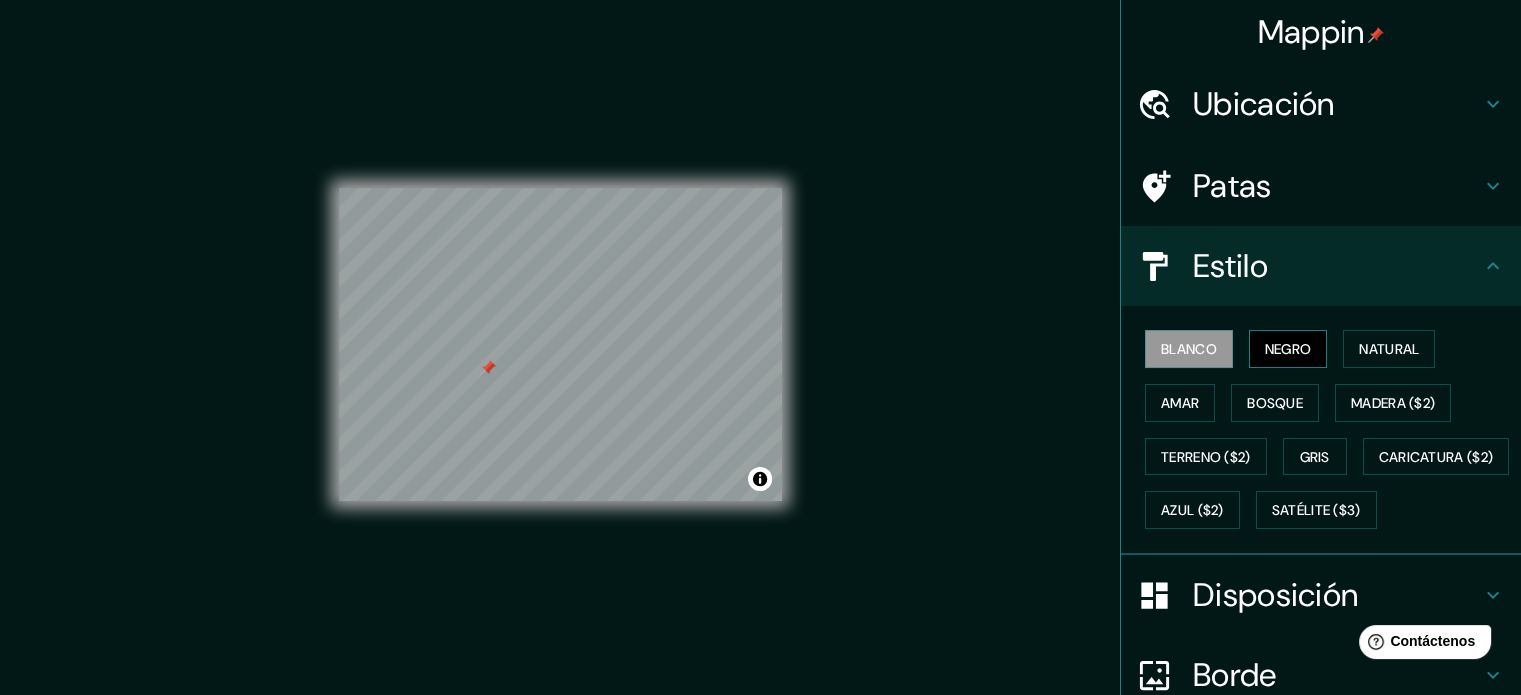 click on "Negro" at bounding box center (1288, 349) 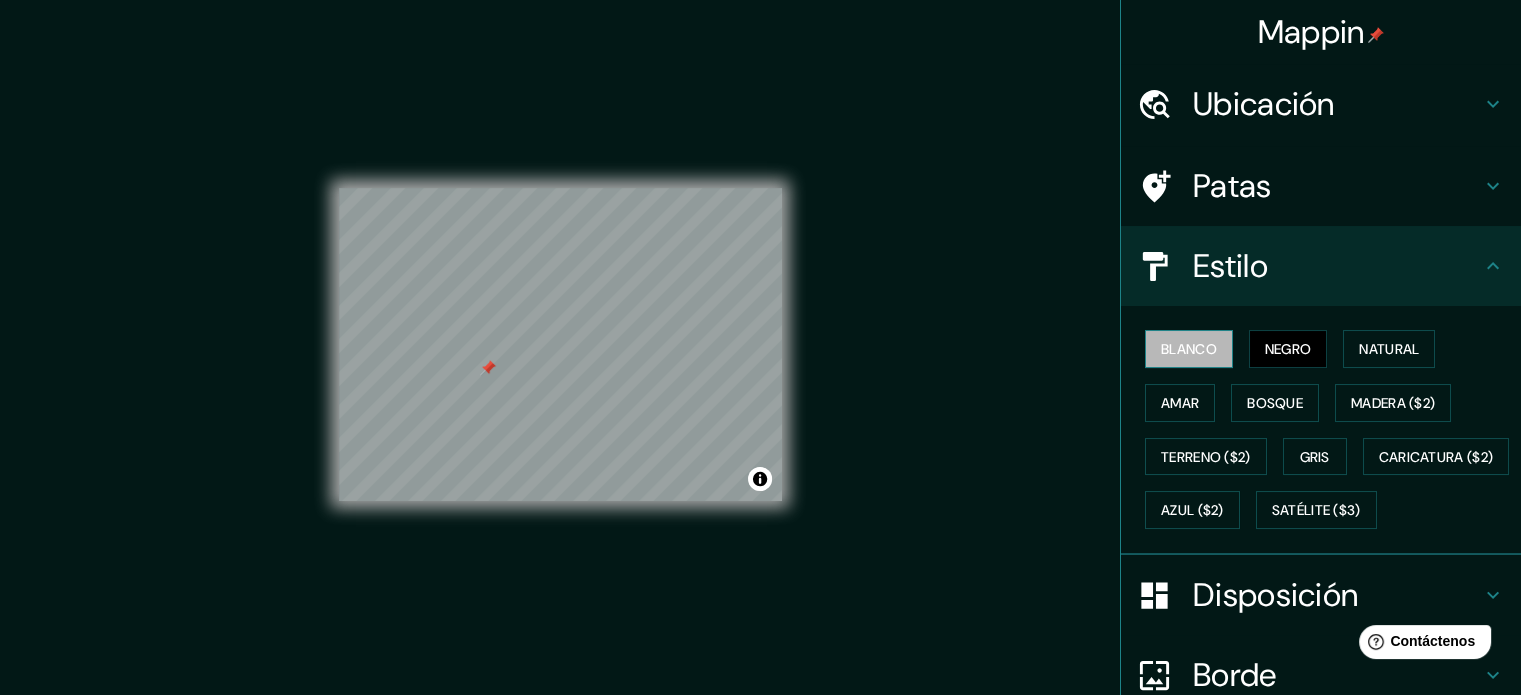 click on "Blanco" at bounding box center [1189, 349] 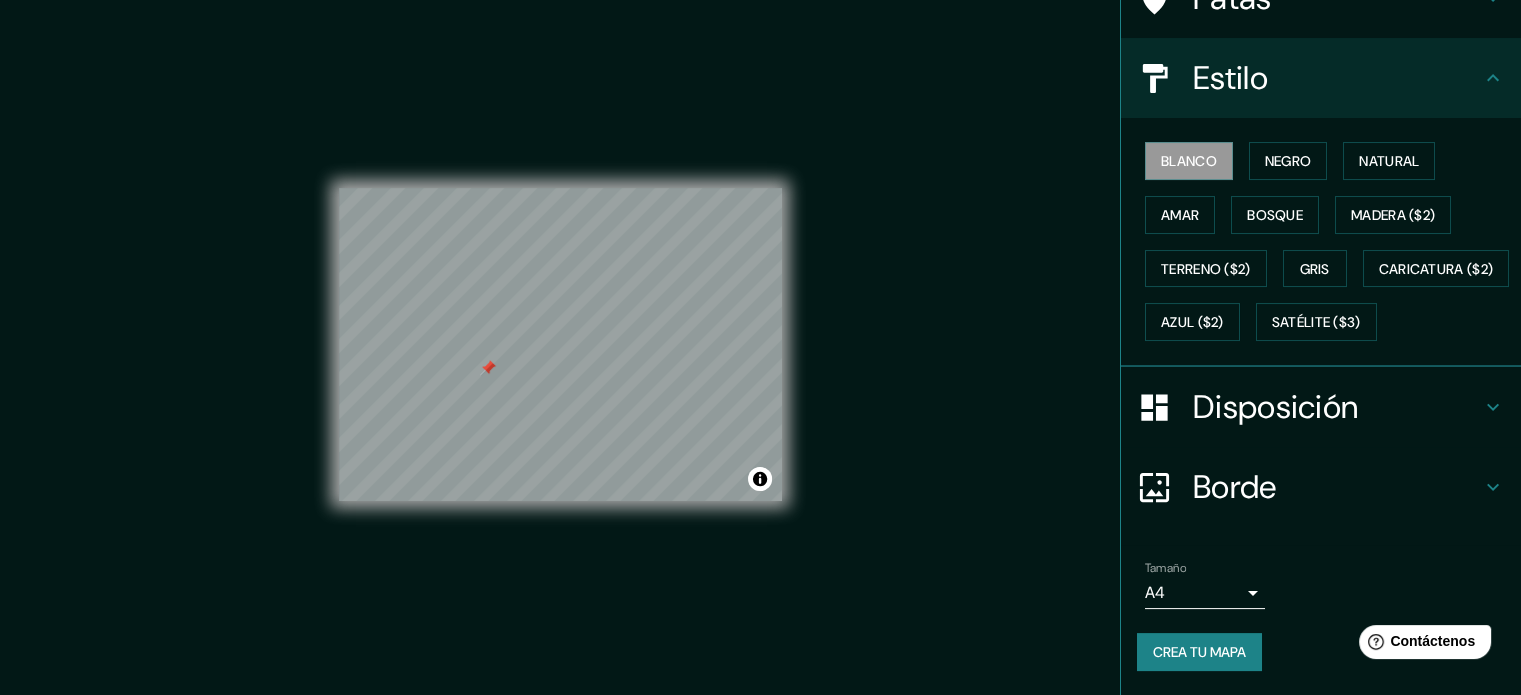 scroll, scrollTop: 236, scrollLeft: 0, axis: vertical 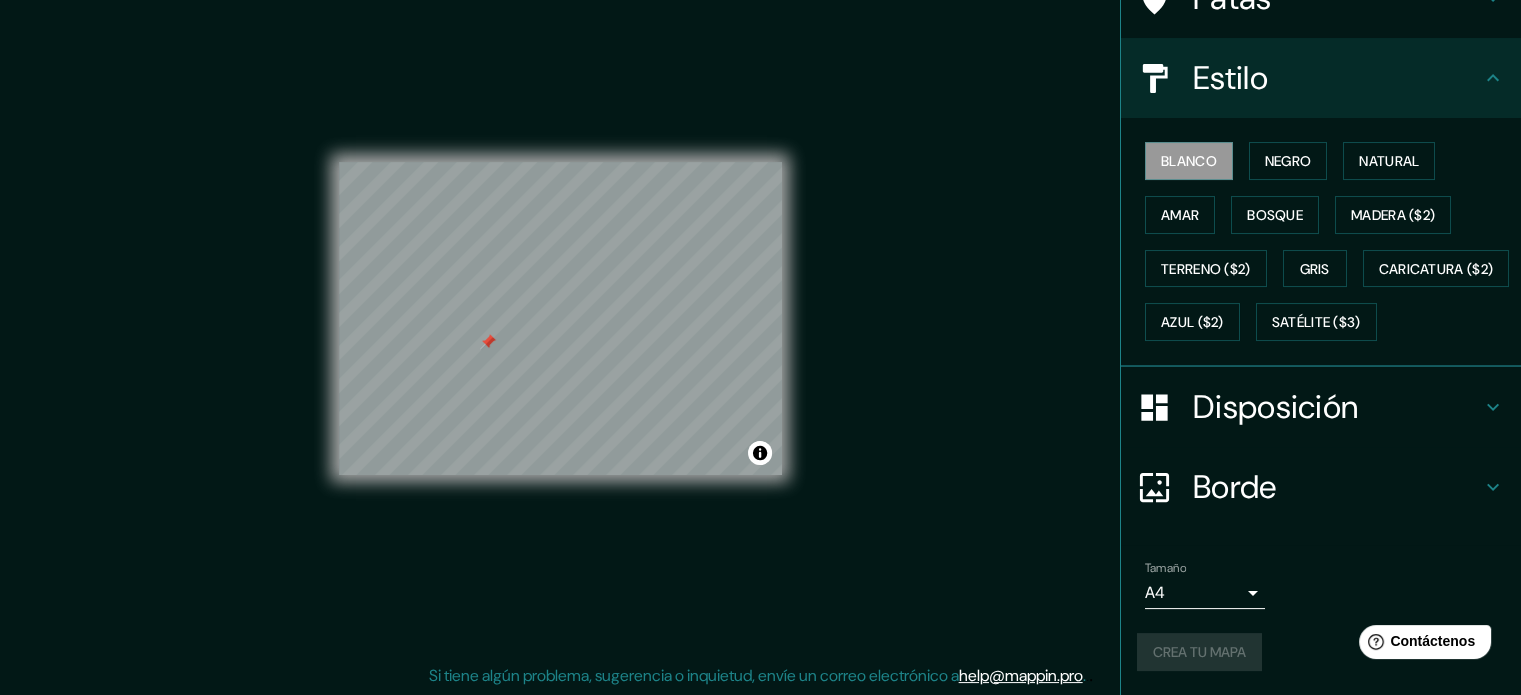 click on "Crea tu mapa" at bounding box center [1321, 652] 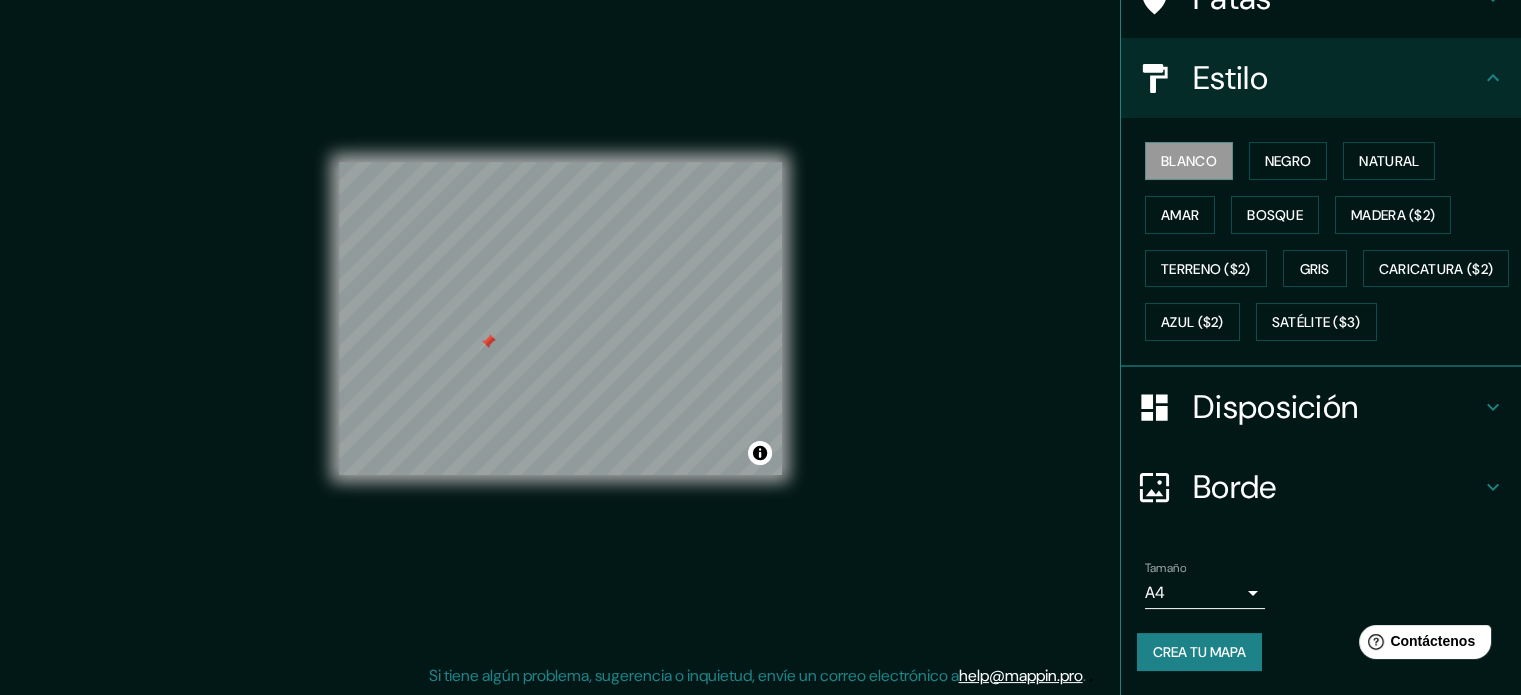 click on "Crea tu mapa" at bounding box center [1199, 652] 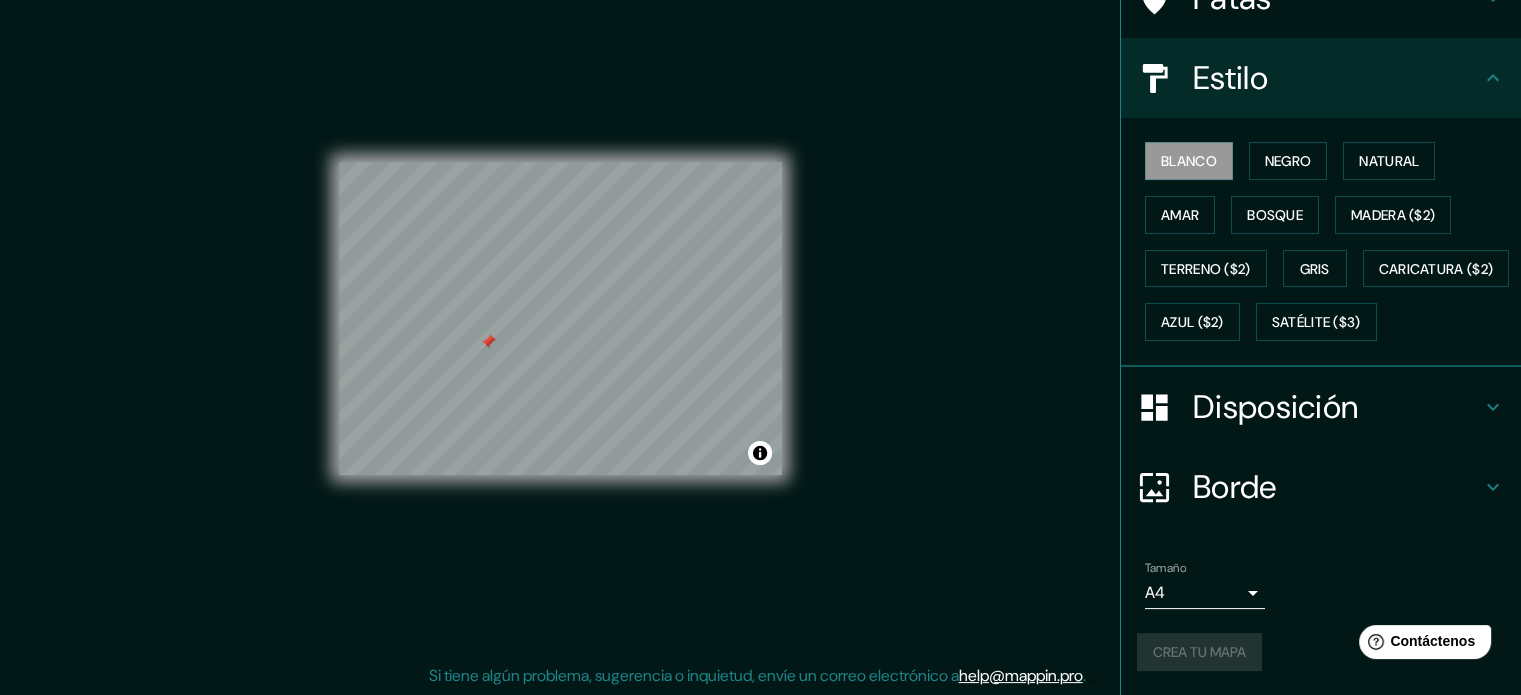 scroll, scrollTop: 236, scrollLeft: 0, axis: vertical 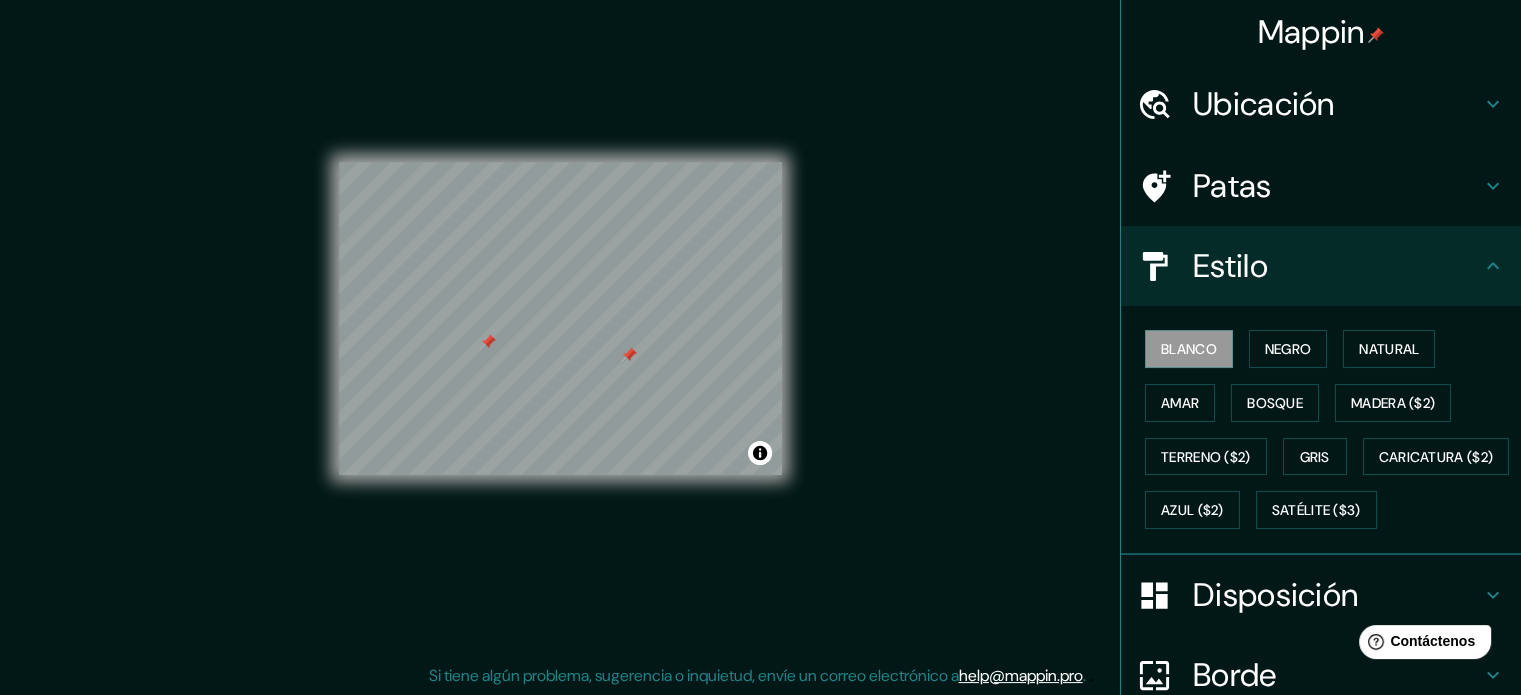 click on "Ubicación" at bounding box center [1337, 104] 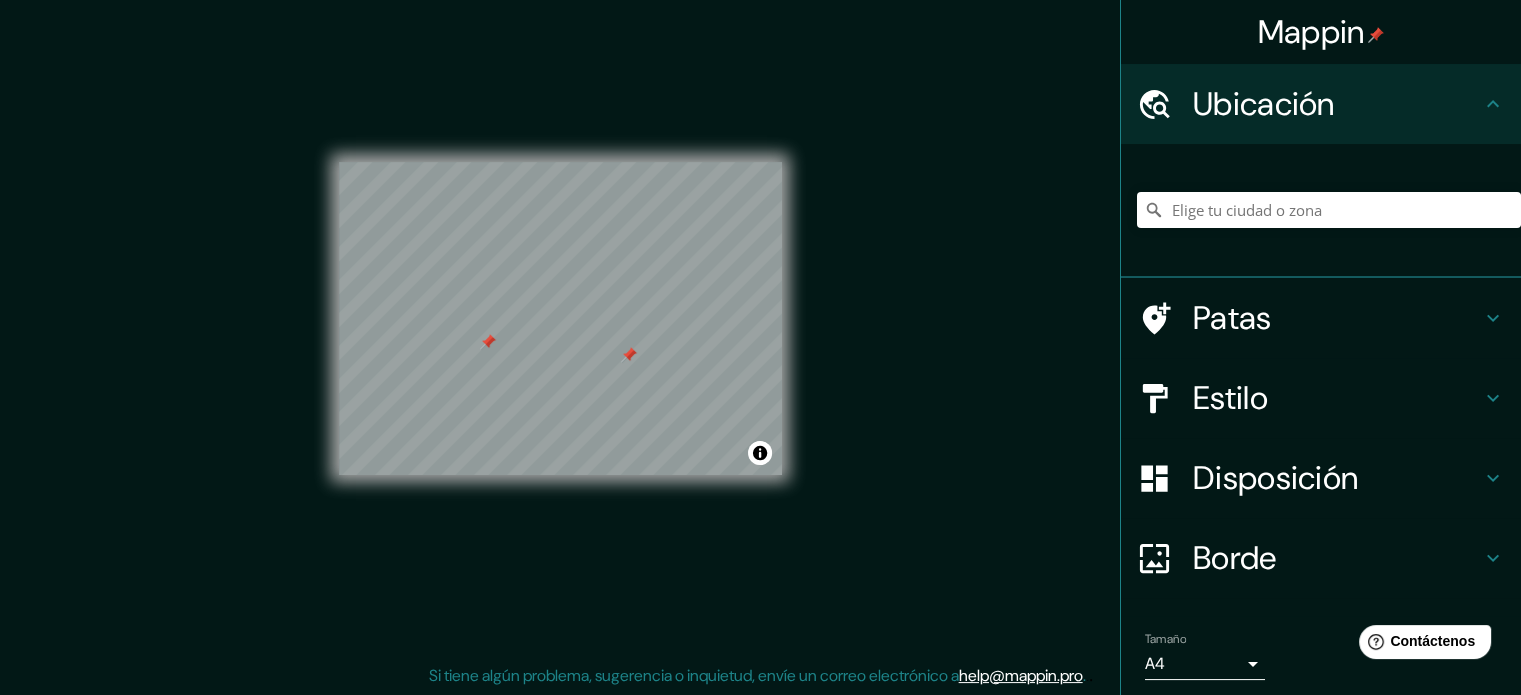 click on "Patas" at bounding box center [1337, 104] 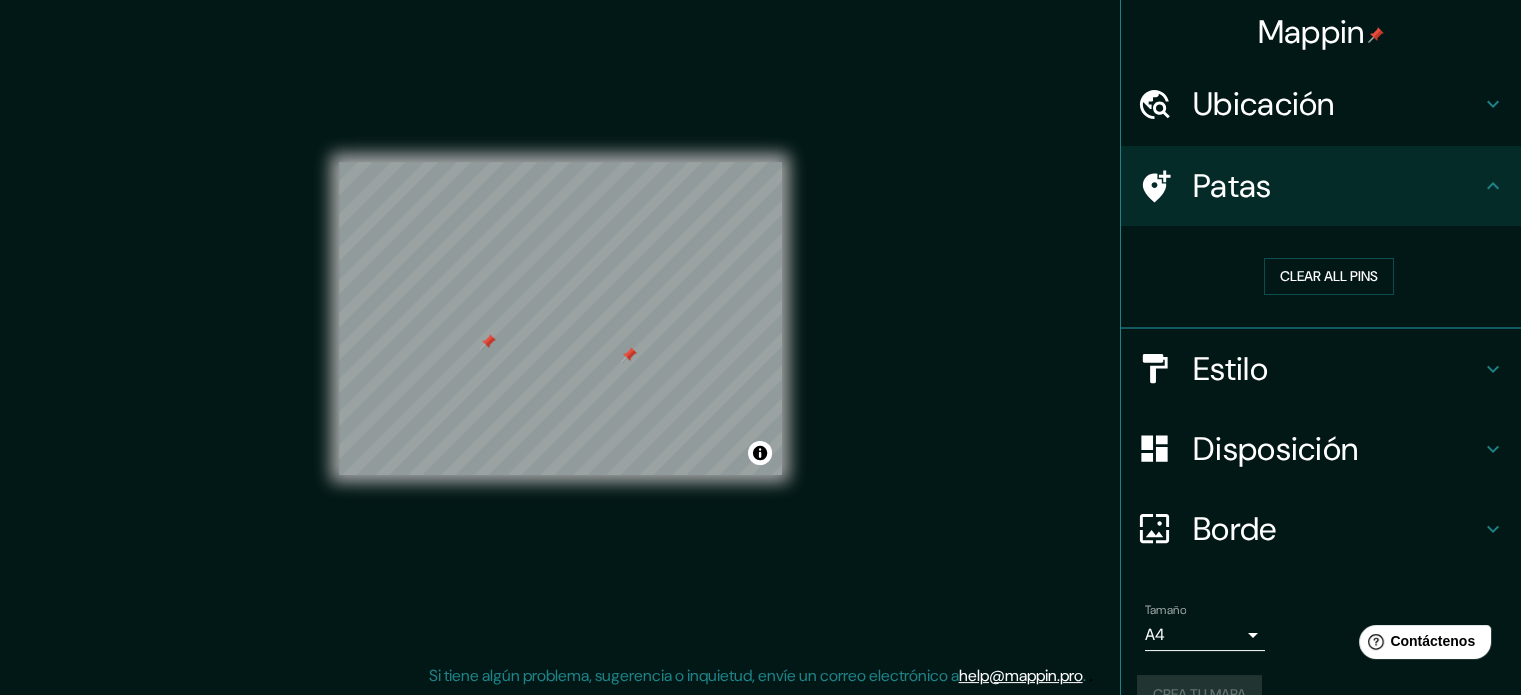 click on "Estilo" at bounding box center (1321, 369) 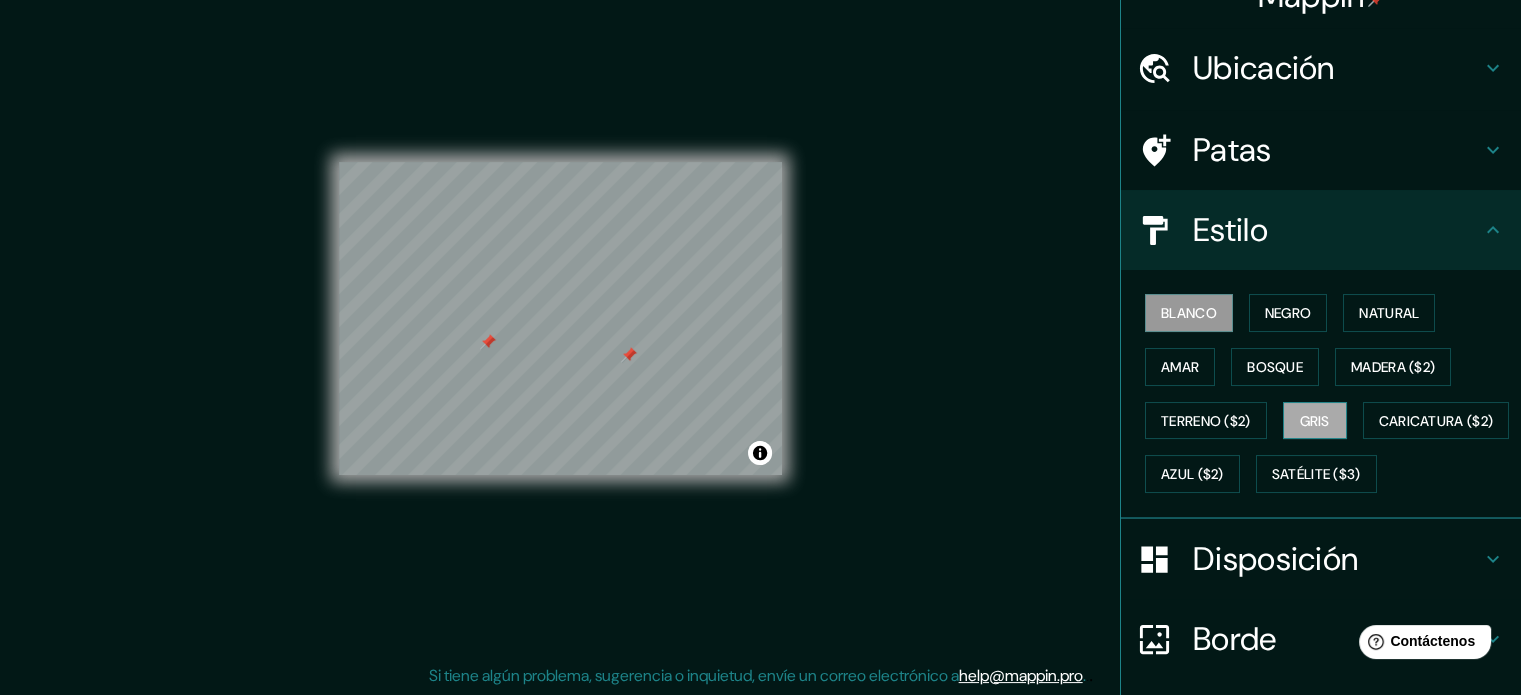 scroll, scrollTop: 0, scrollLeft: 0, axis: both 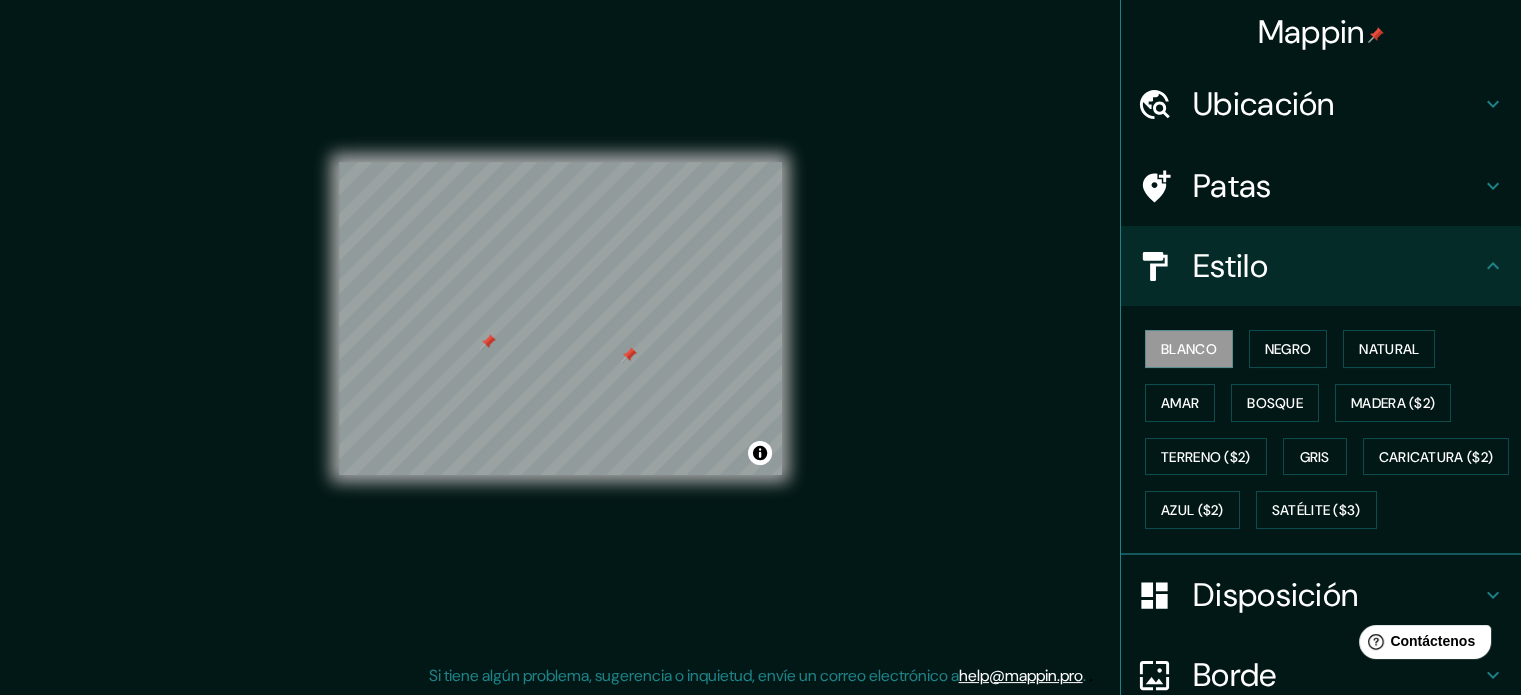 click on "Patas" at bounding box center [1337, 104] 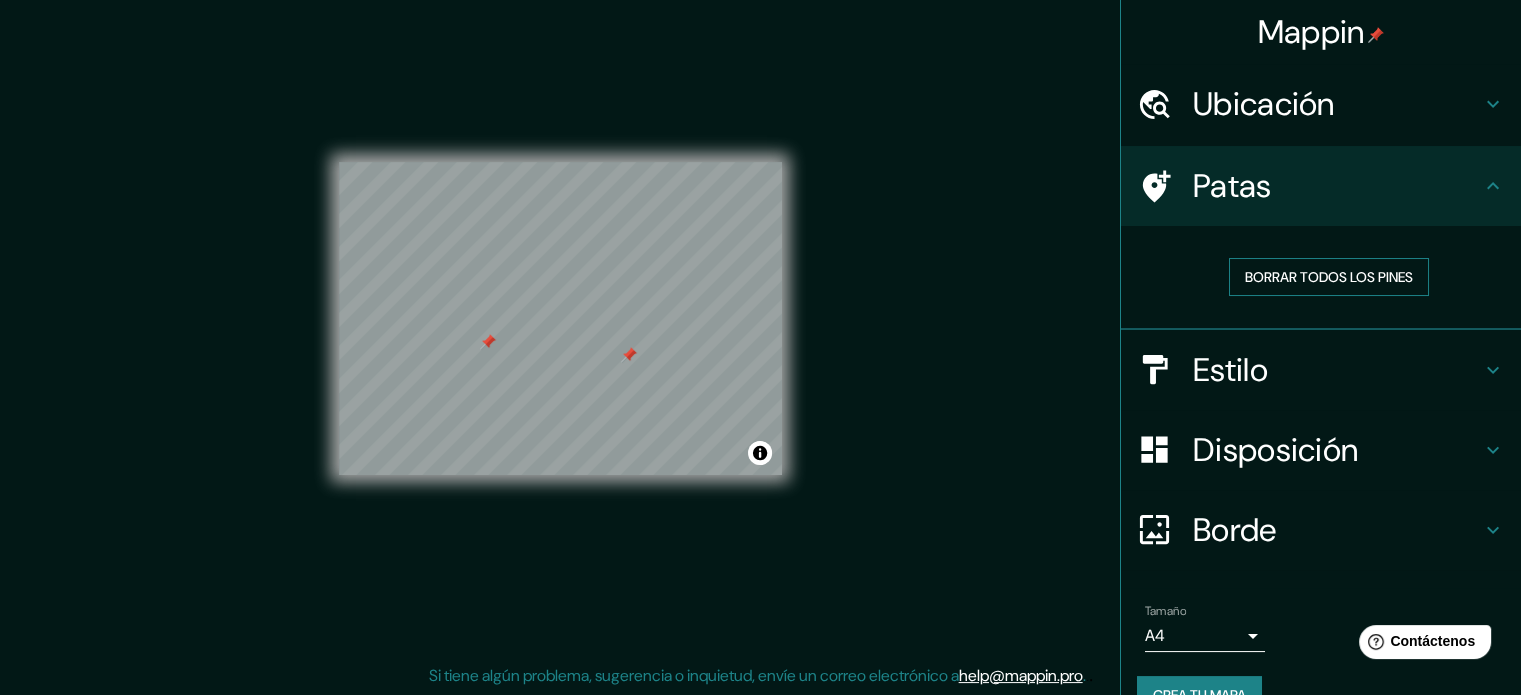 click on "Borrar todos los pines" at bounding box center [1329, 277] 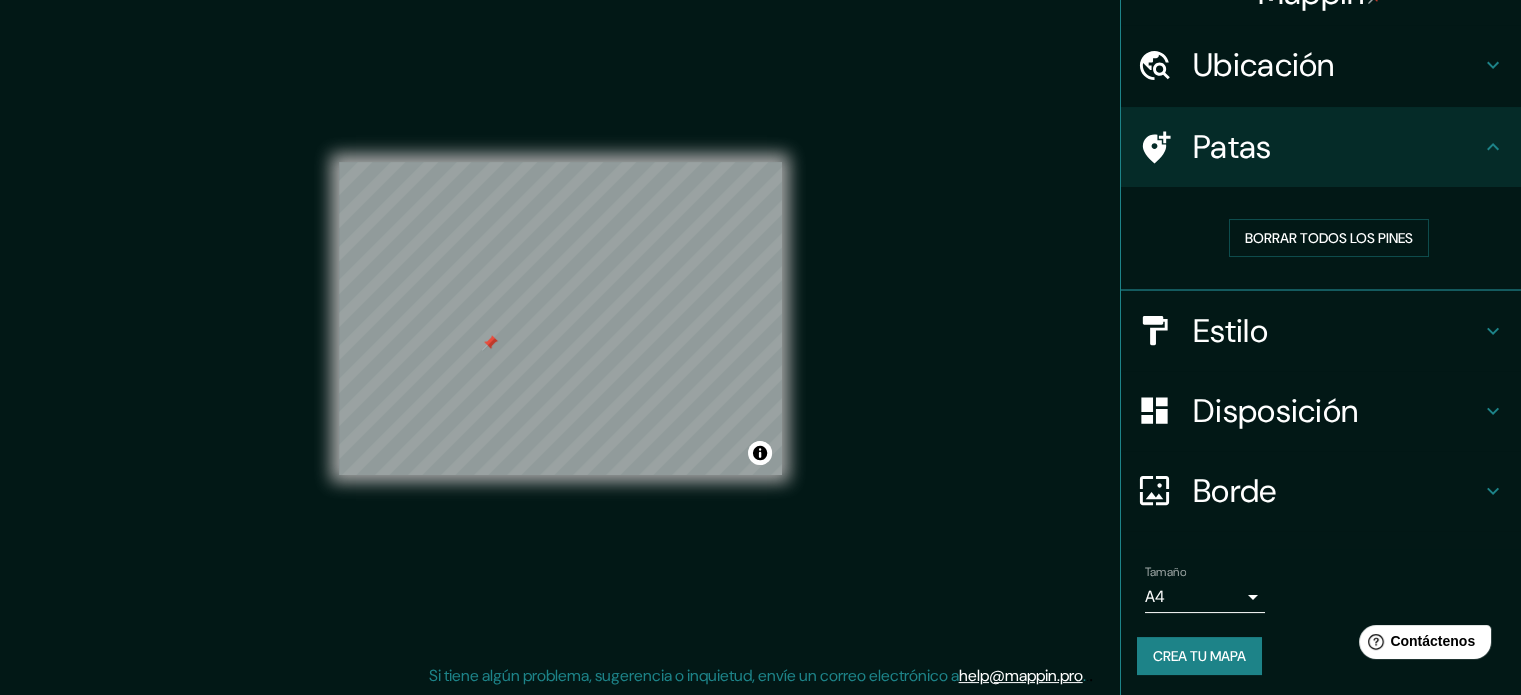 scroll, scrollTop: 40, scrollLeft: 0, axis: vertical 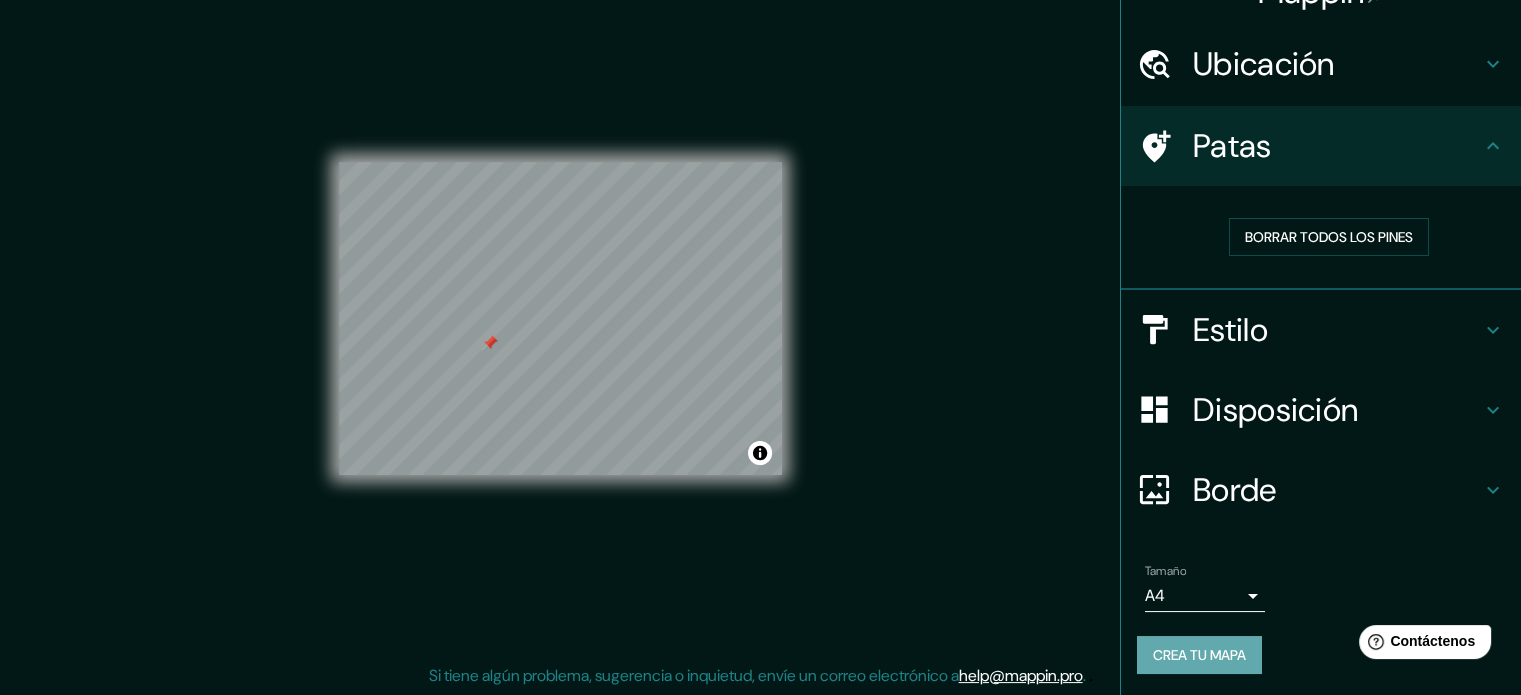 click on "Crea tu mapa" at bounding box center [1199, 655] 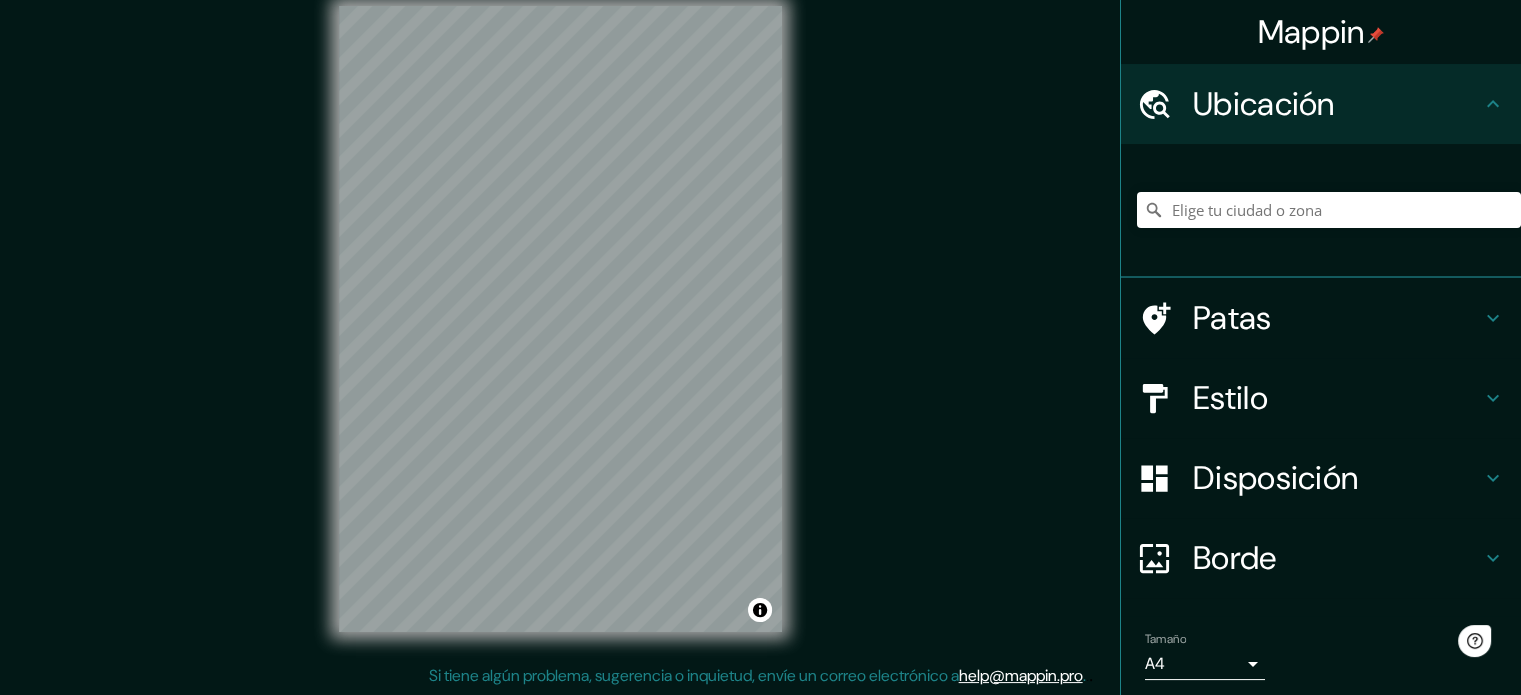 scroll, scrollTop: 0, scrollLeft: 0, axis: both 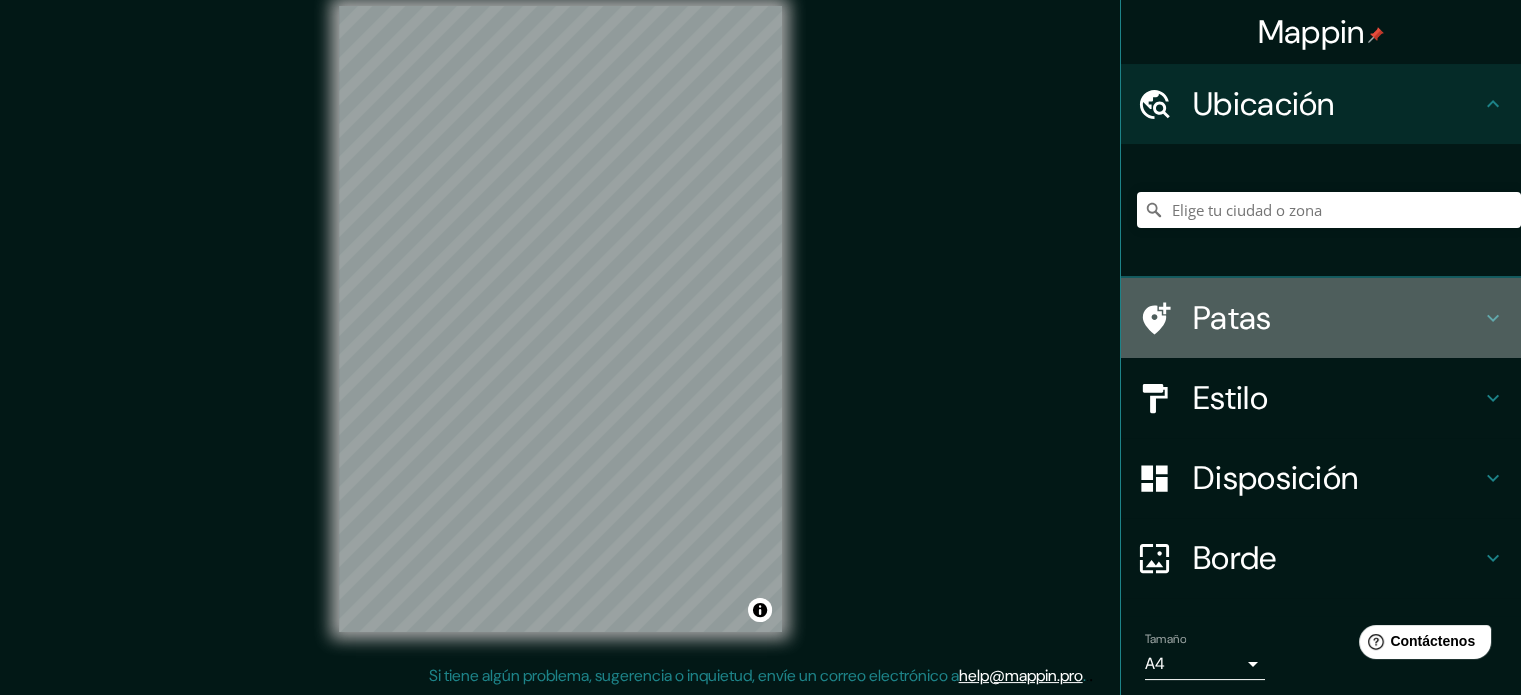 click on "Patas" at bounding box center (1337, 104) 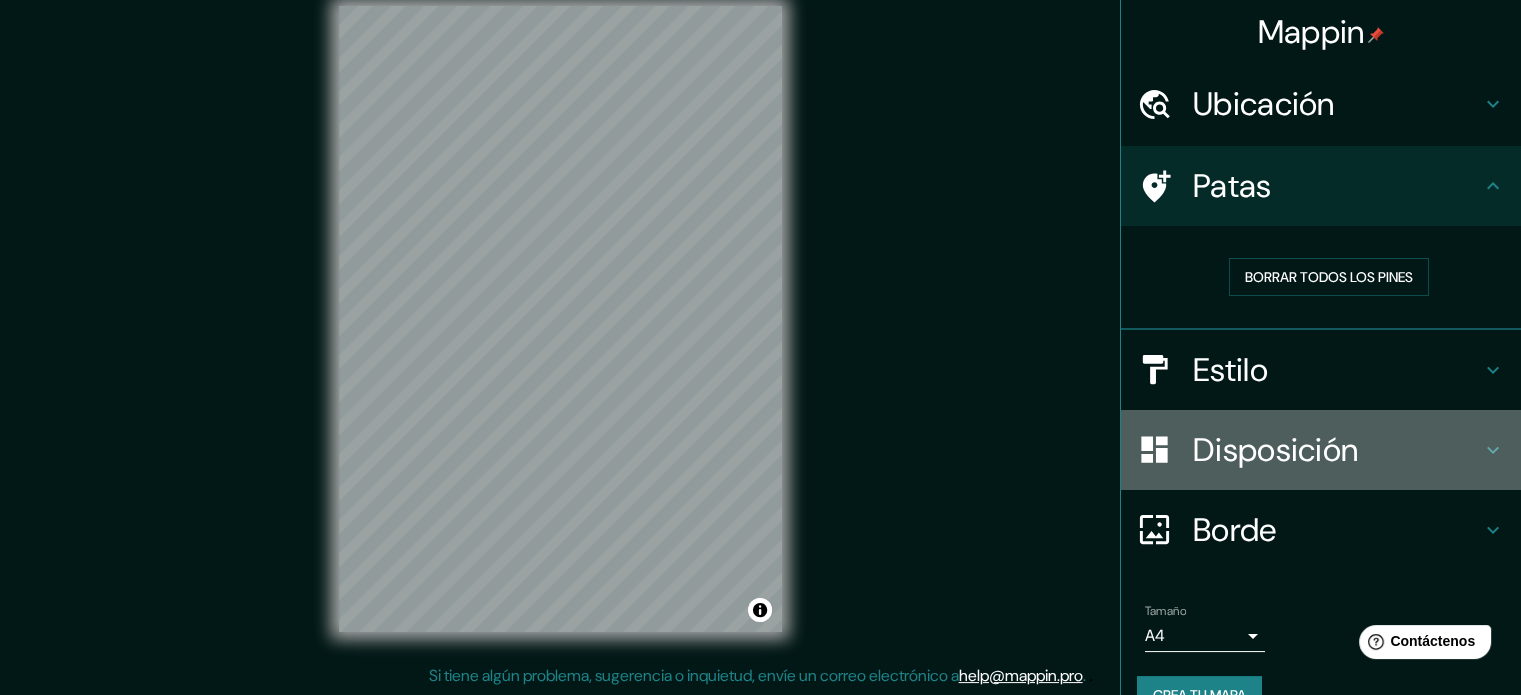 click on "Disposición" at bounding box center [1264, 104] 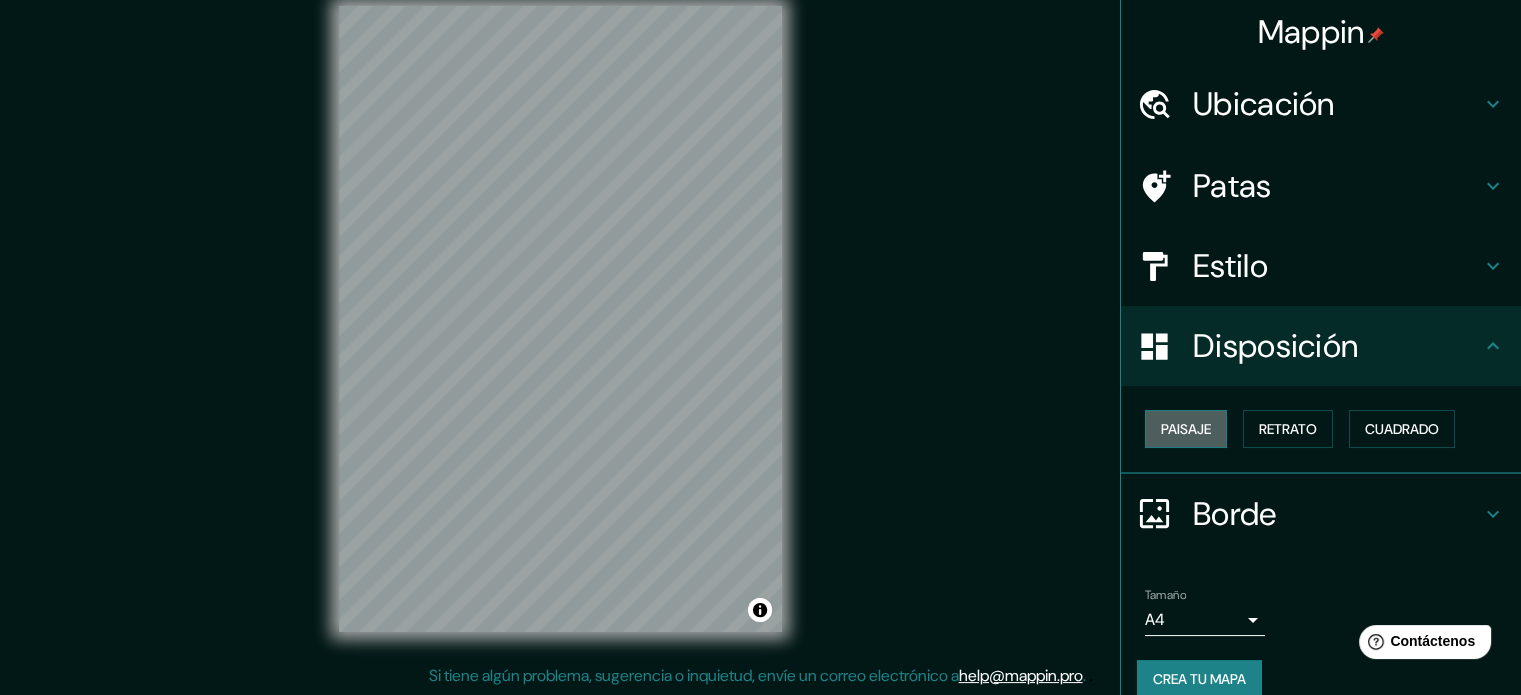 click on "Paisaje" at bounding box center [1186, 429] 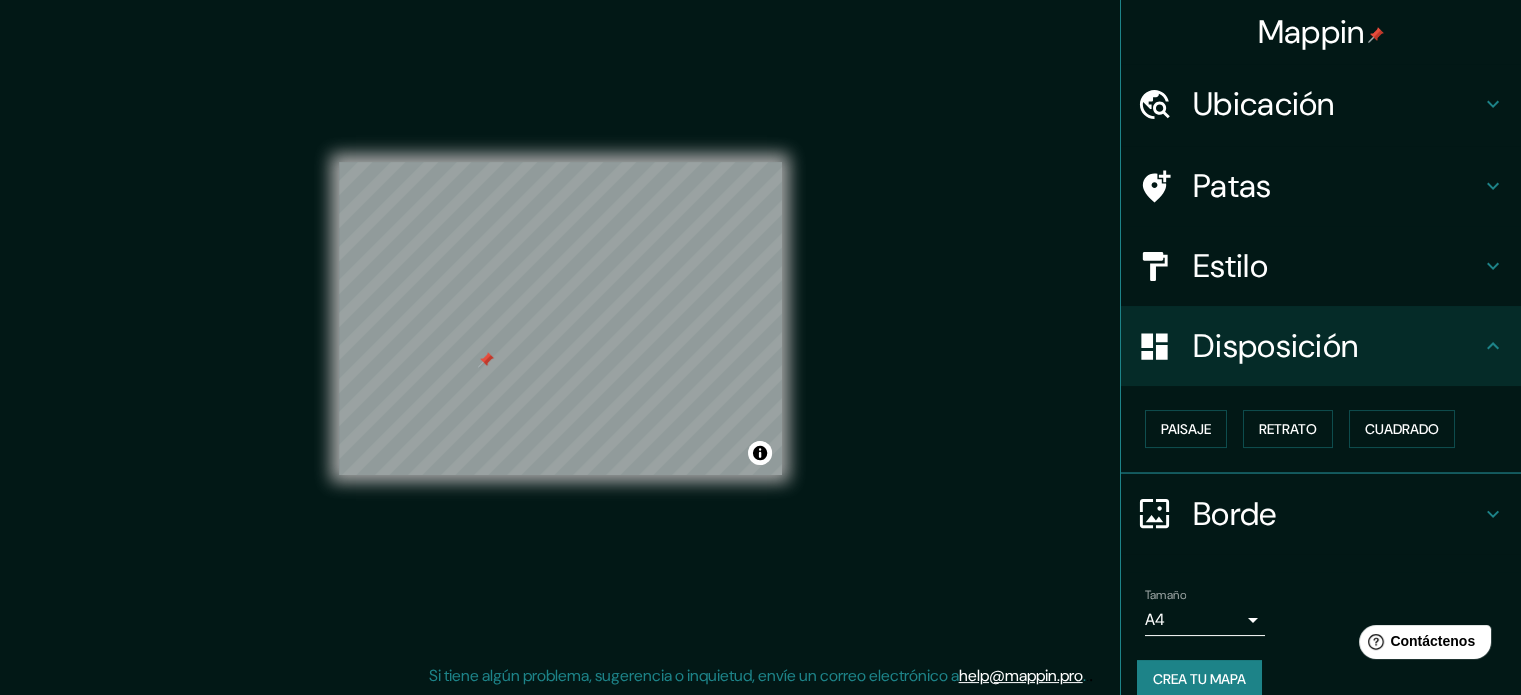 scroll, scrollTop: 24, scrollLeft: 0, axis: vertical 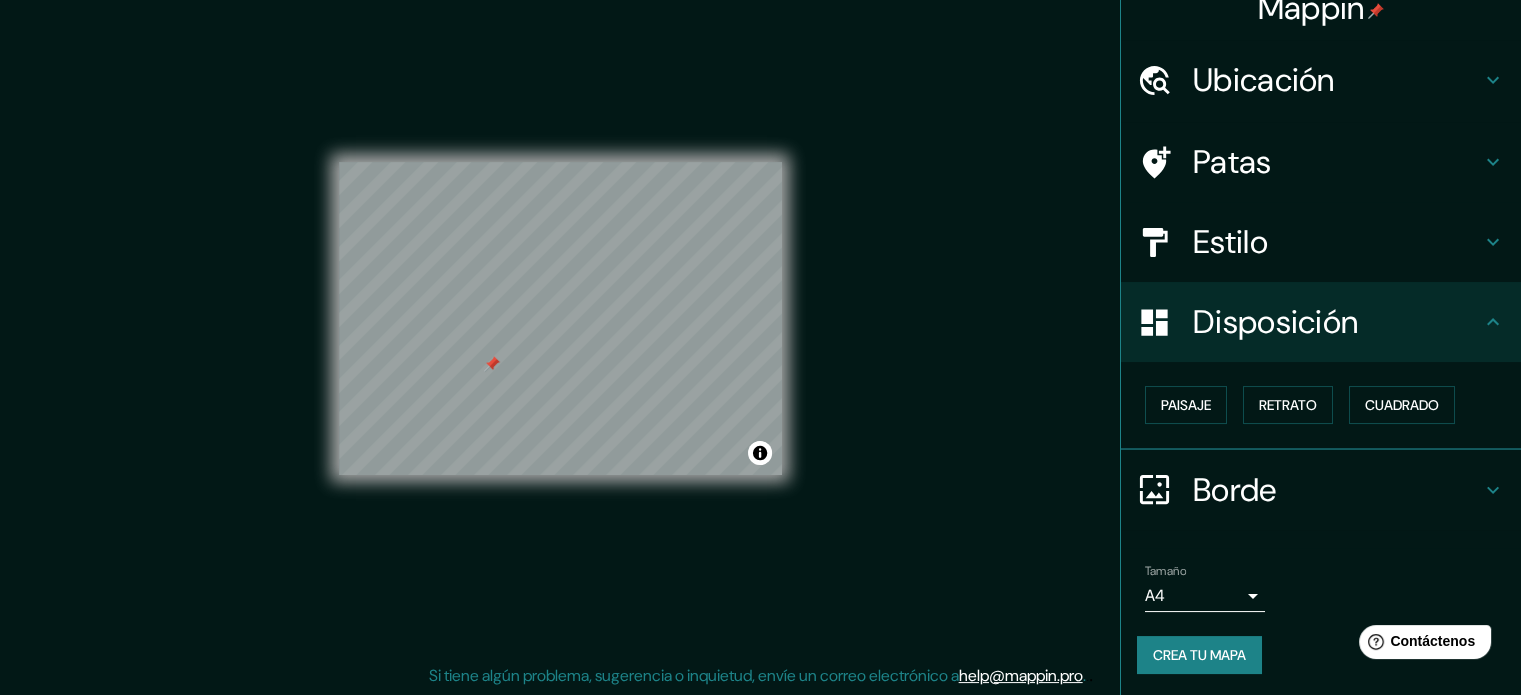 click on "Estilo" at bounding box center [1264, 80] 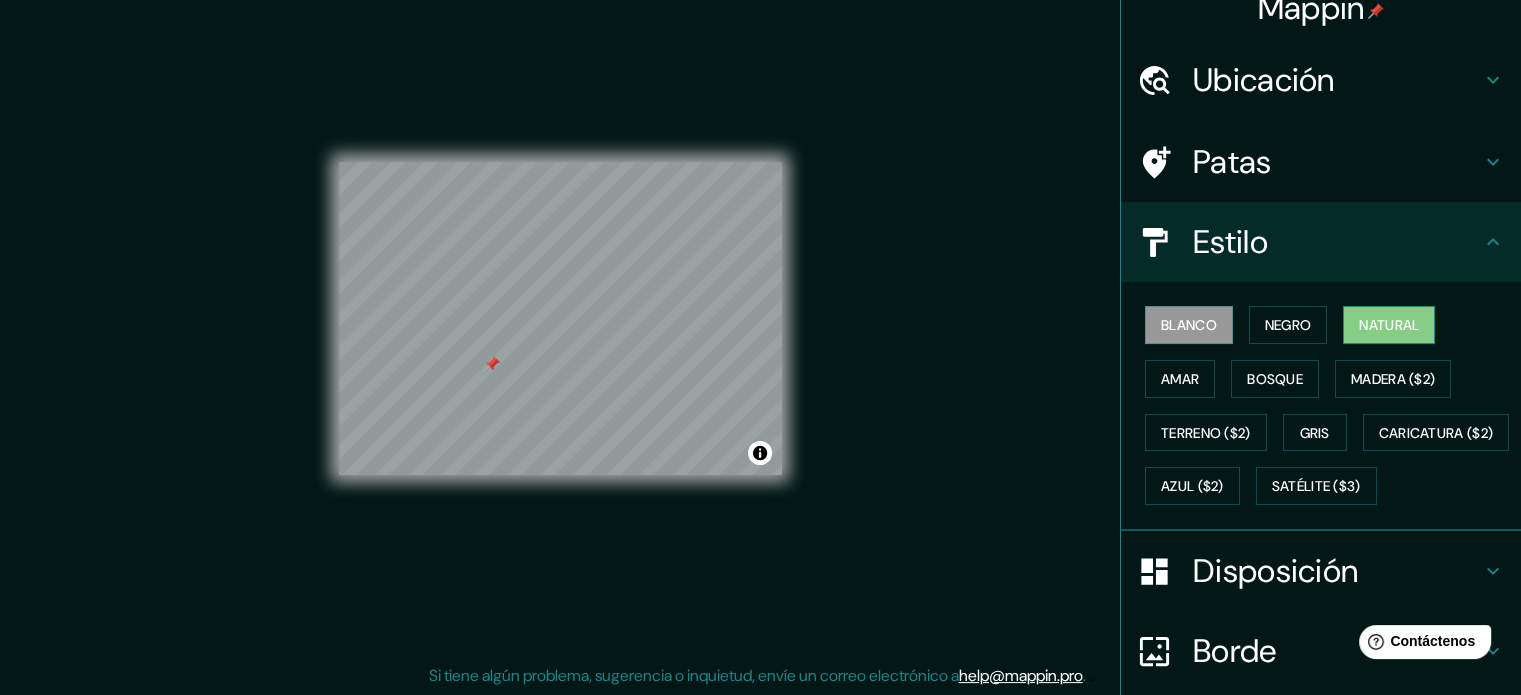 click on "Natural" at bounding box center (1389, 325) 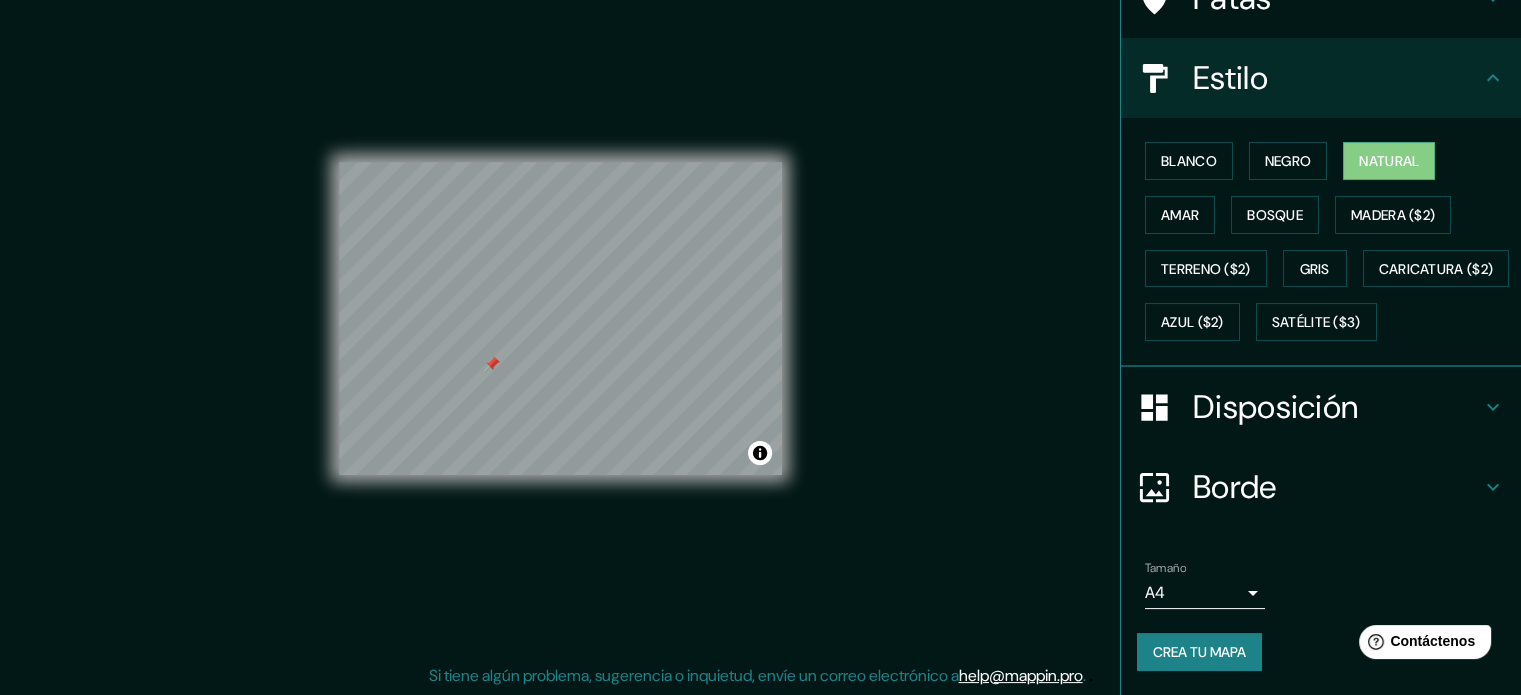 scroll, scrollTop: 236, scrollLeft: 0, axis: vertical 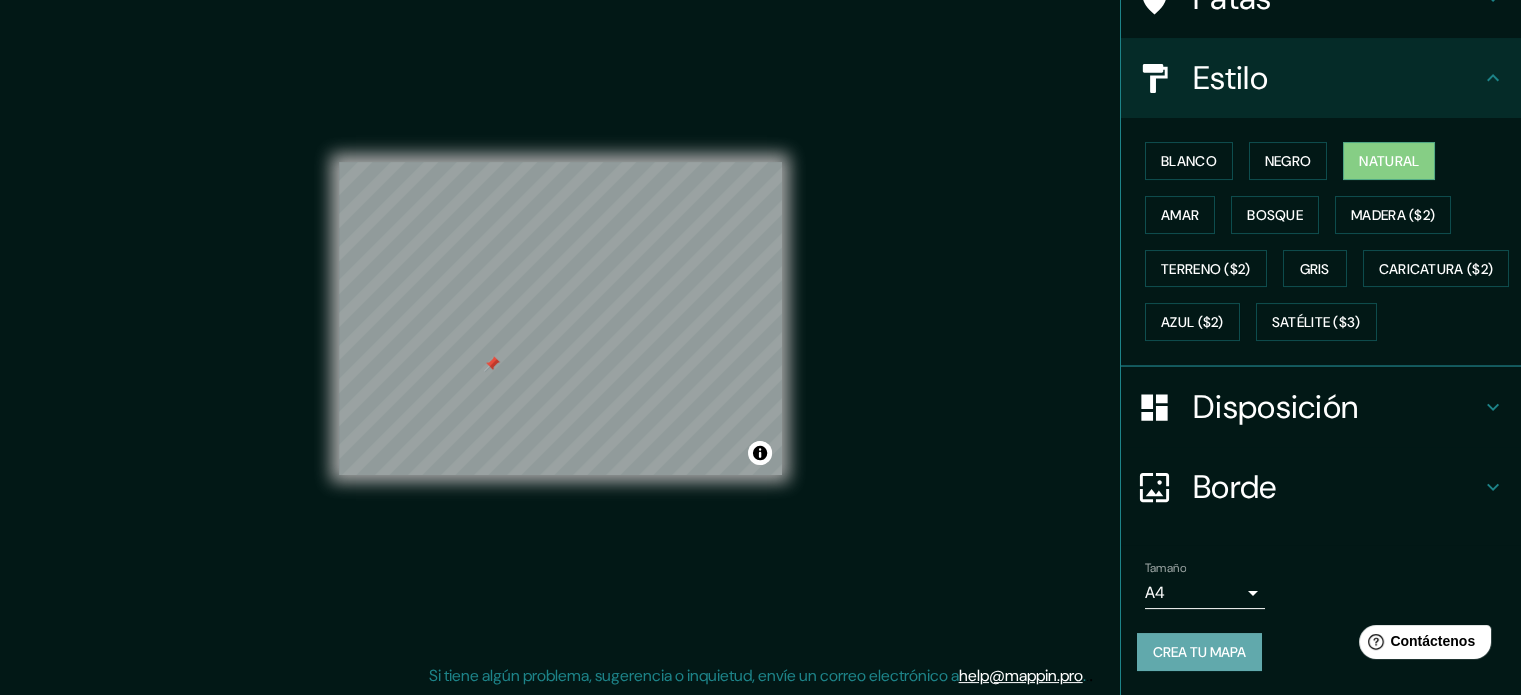 click on "Crea tu mapa" at bounding box center (1199, 652) 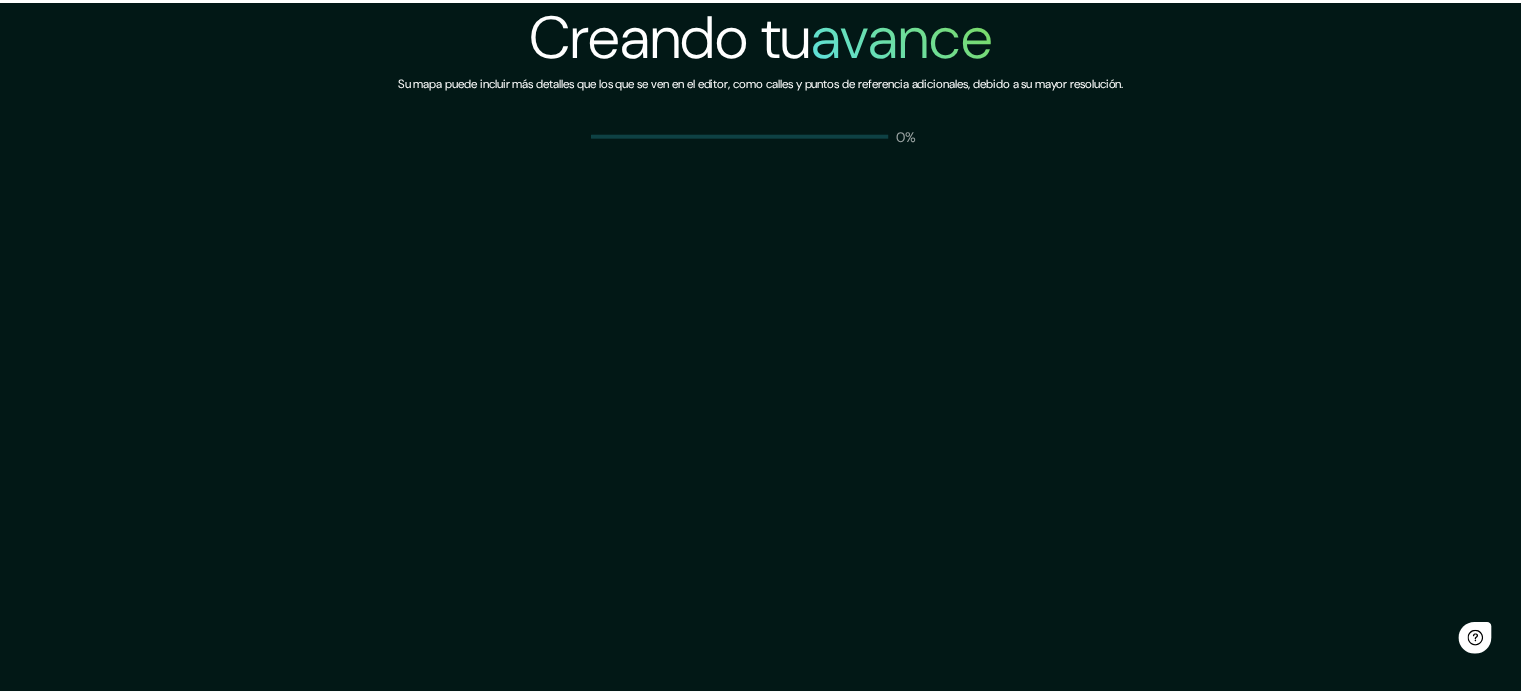 scroll, scrollTop: 0, scrollLeft: 0, axis: both 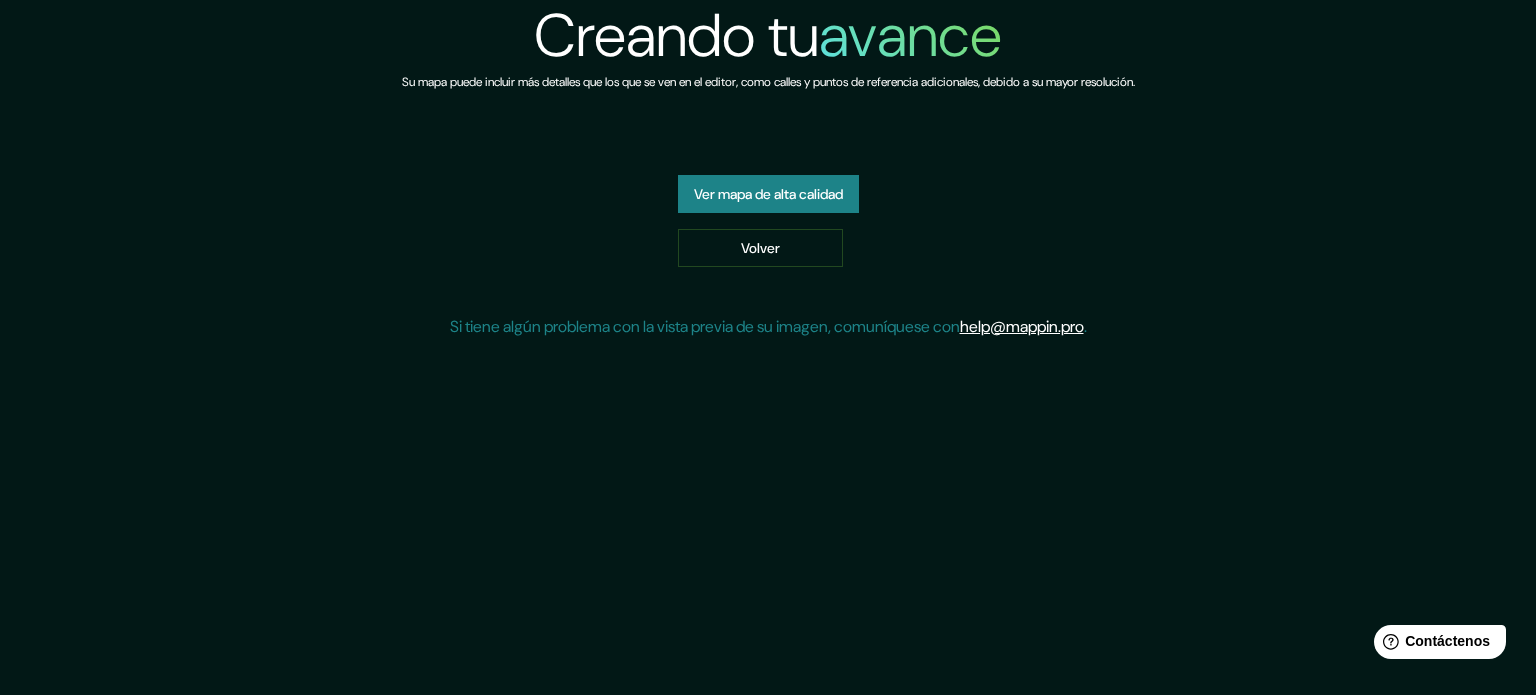 click on "Ver mapa de alta calidad" at bounding box center (768, 194) 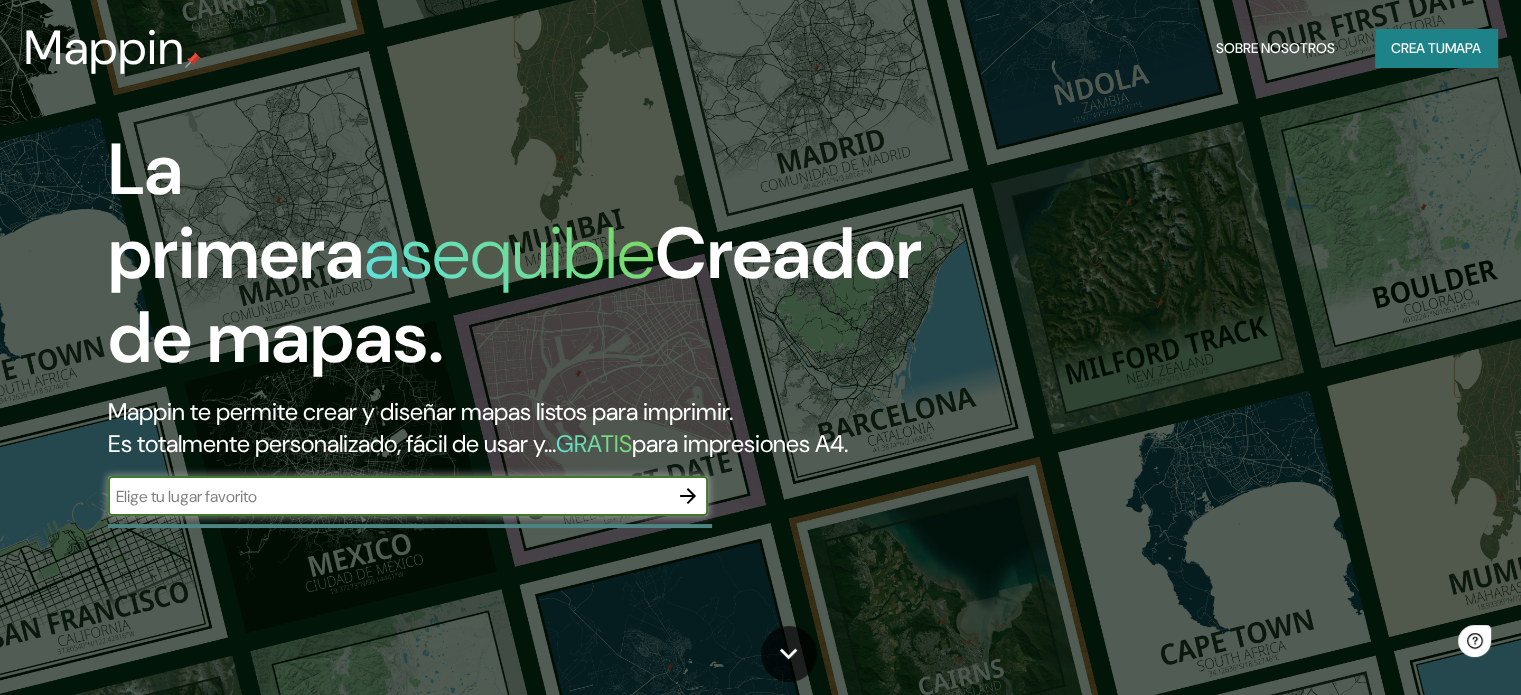 scroll, scrollTop: 0, scrollLeft: 0, axis: both 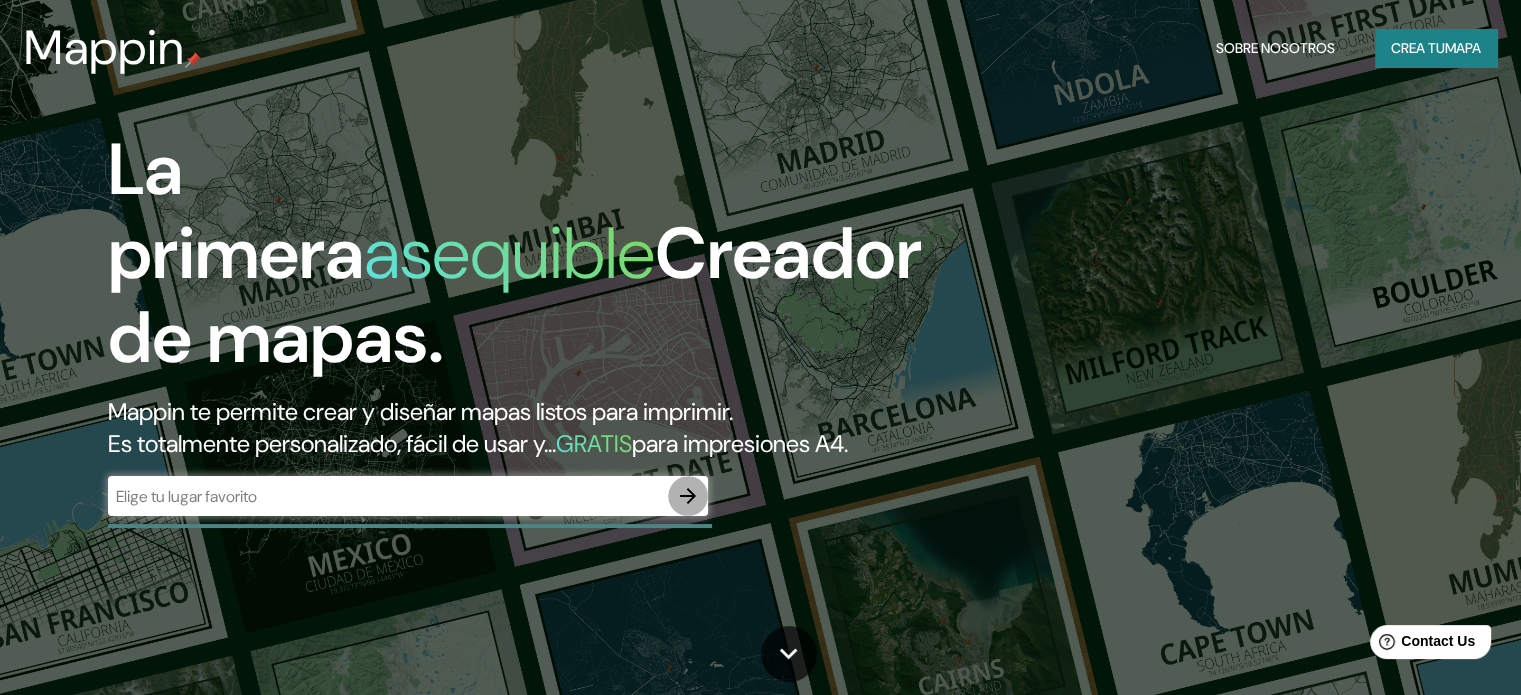 click at bounding box center (688, 496) 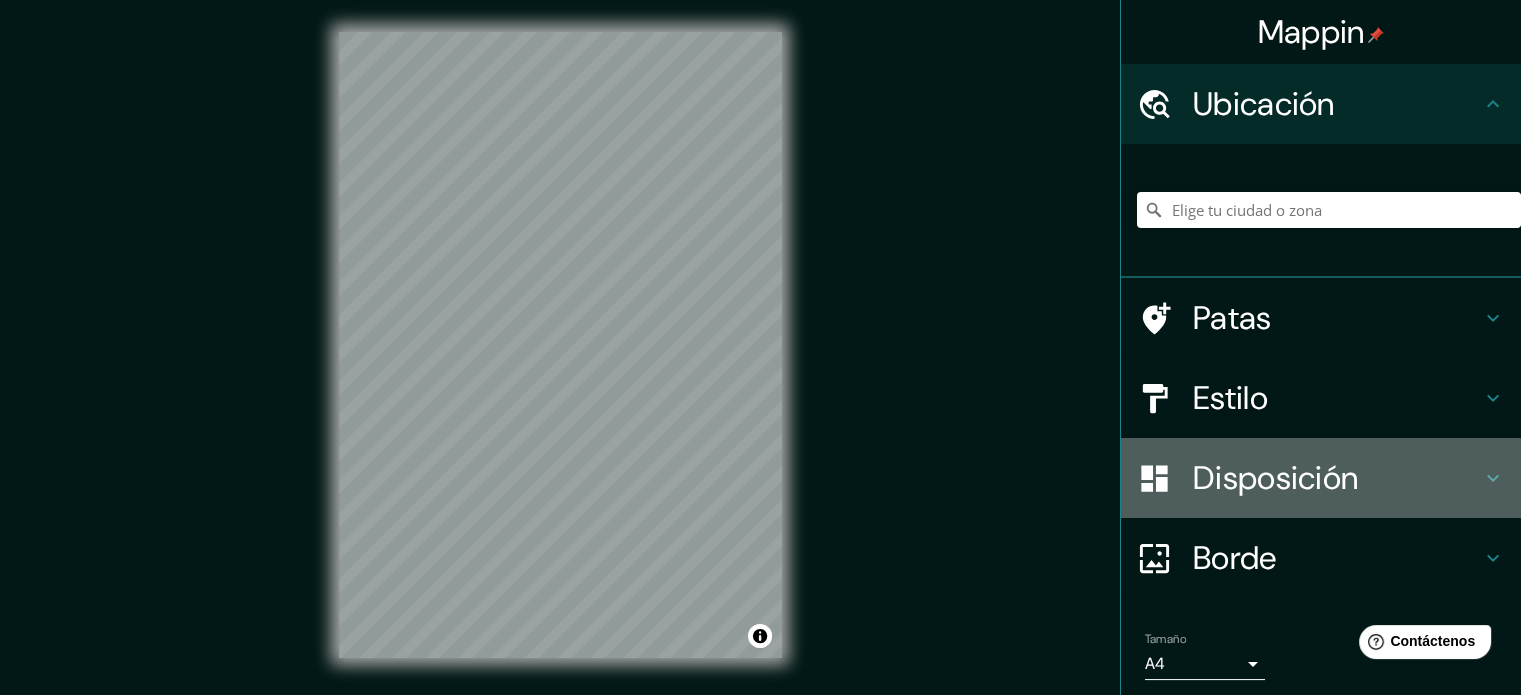 click on "Disposición" at bounding box center [1264, 104] 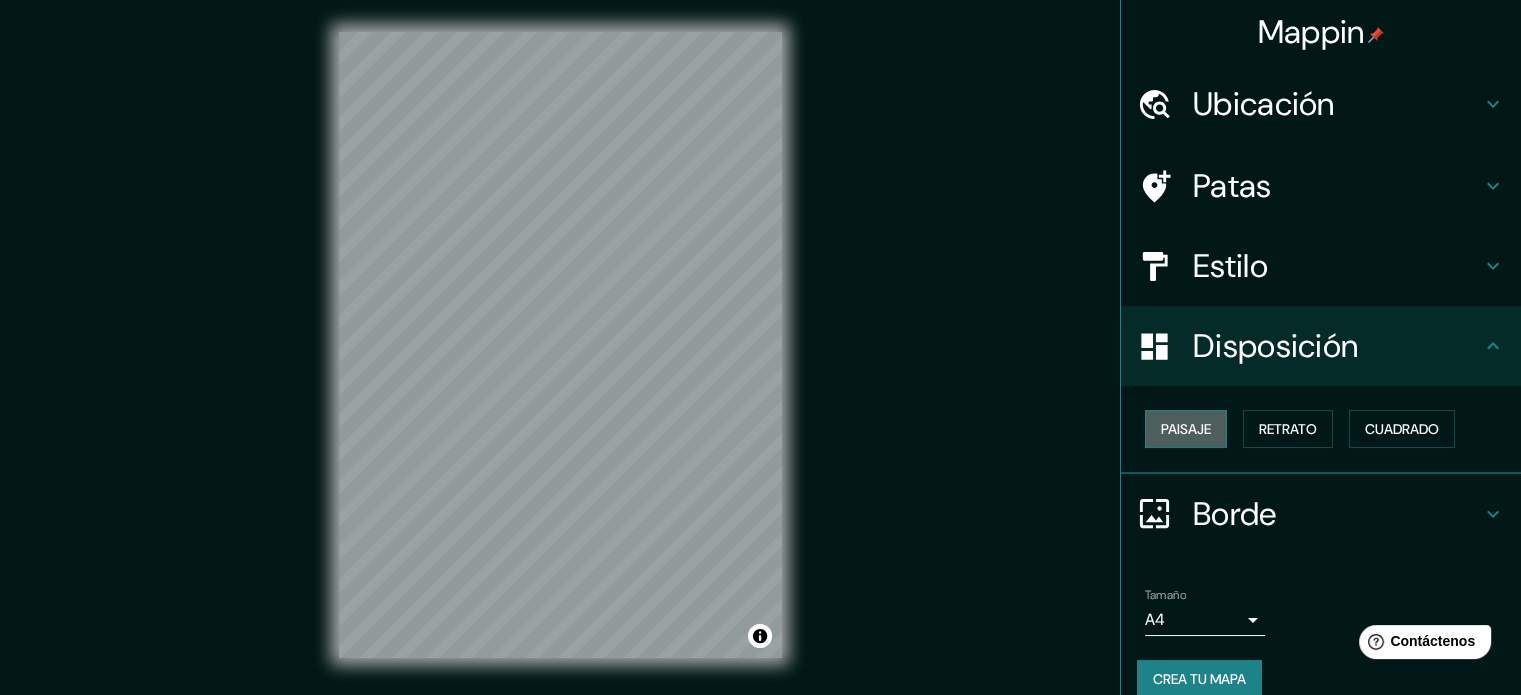 click on "Paisaje" at bounding box center (1186, 429) 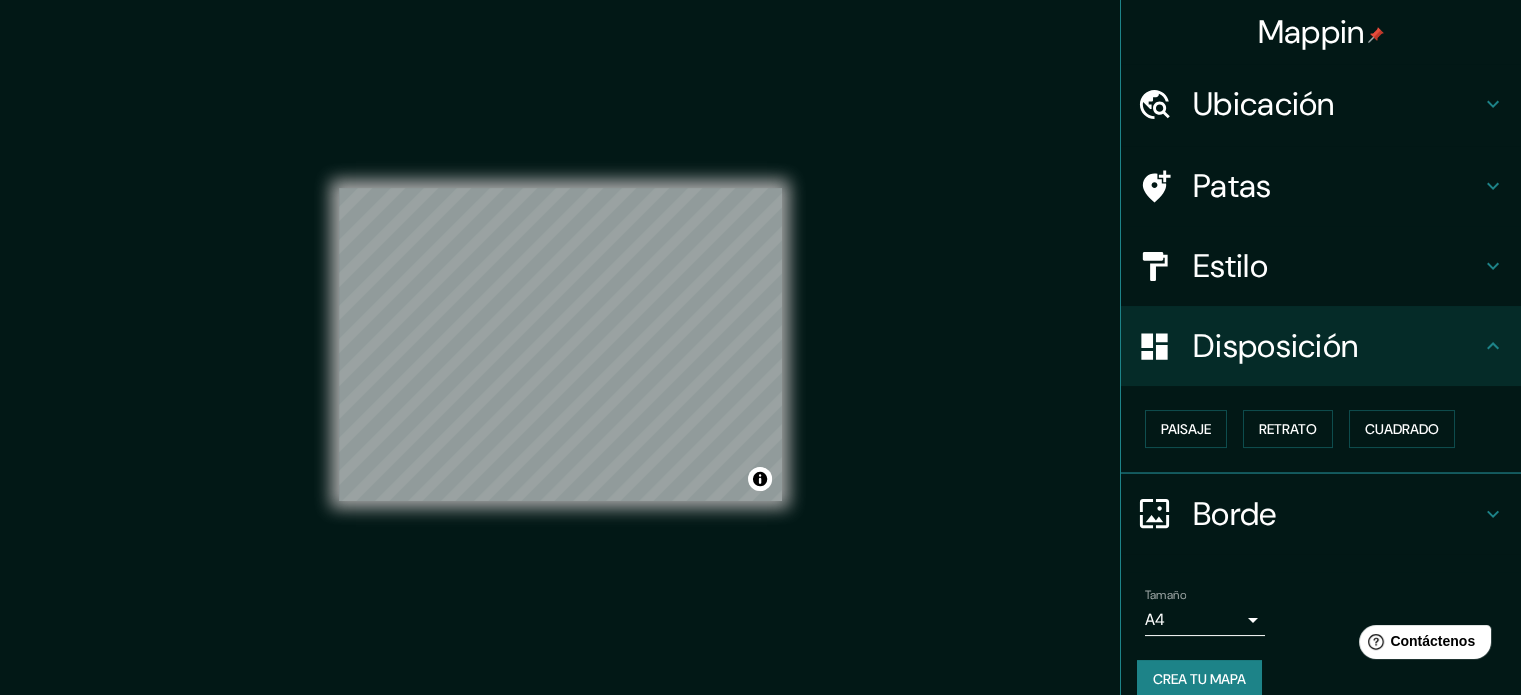click on "Estilo" at bounding box center [1337, 104] 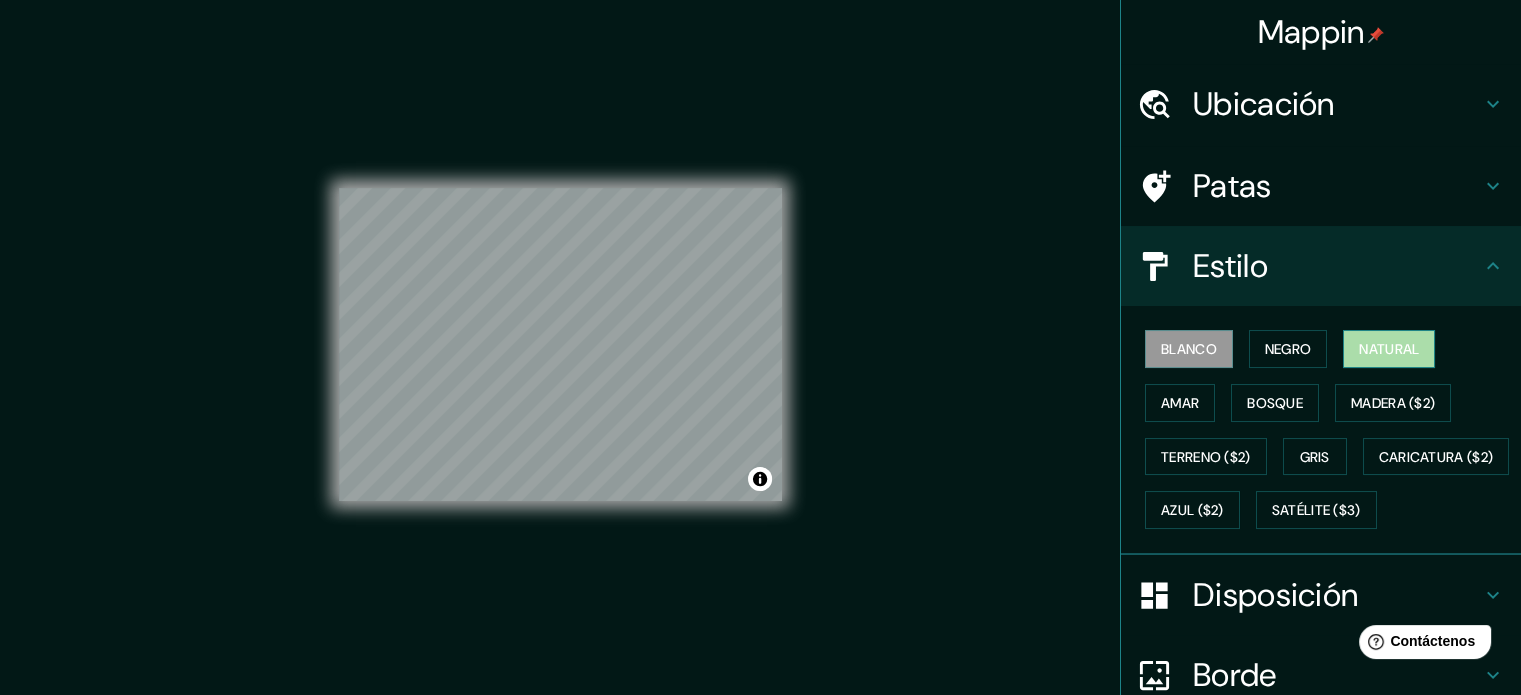 click on "Natural" at bounding box center [1389, 349] 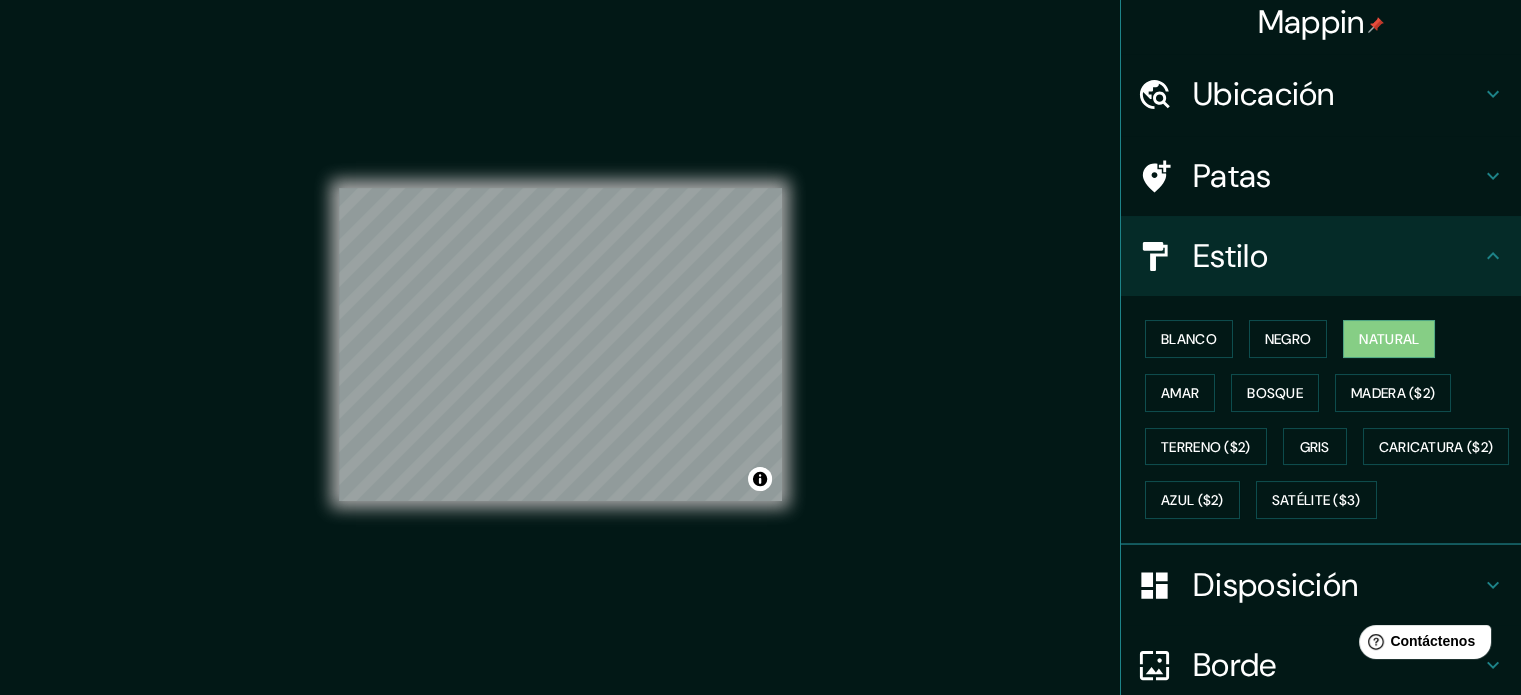 scroll, scrollTop: 0, scrollLeft: 0, axis: both 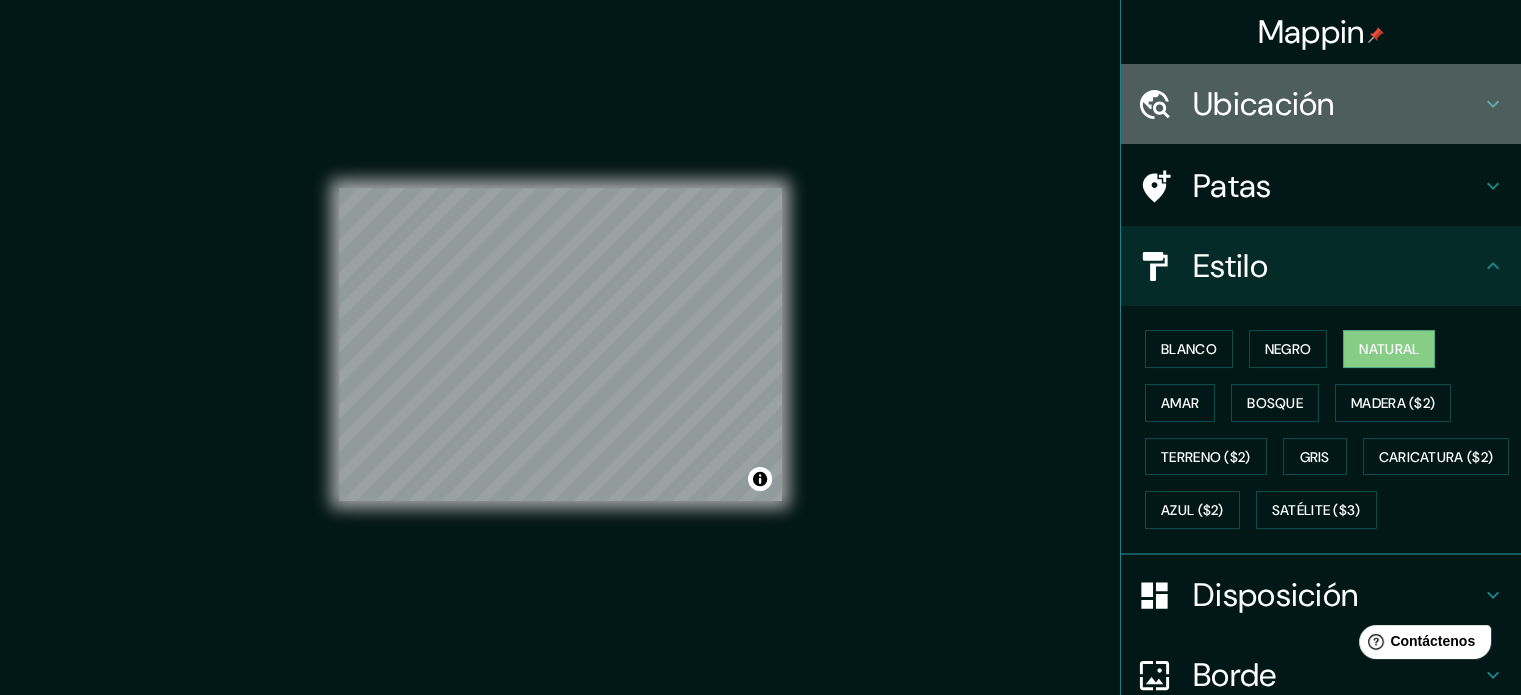 click on "Ubicación" at bounding box center (1264, 104) 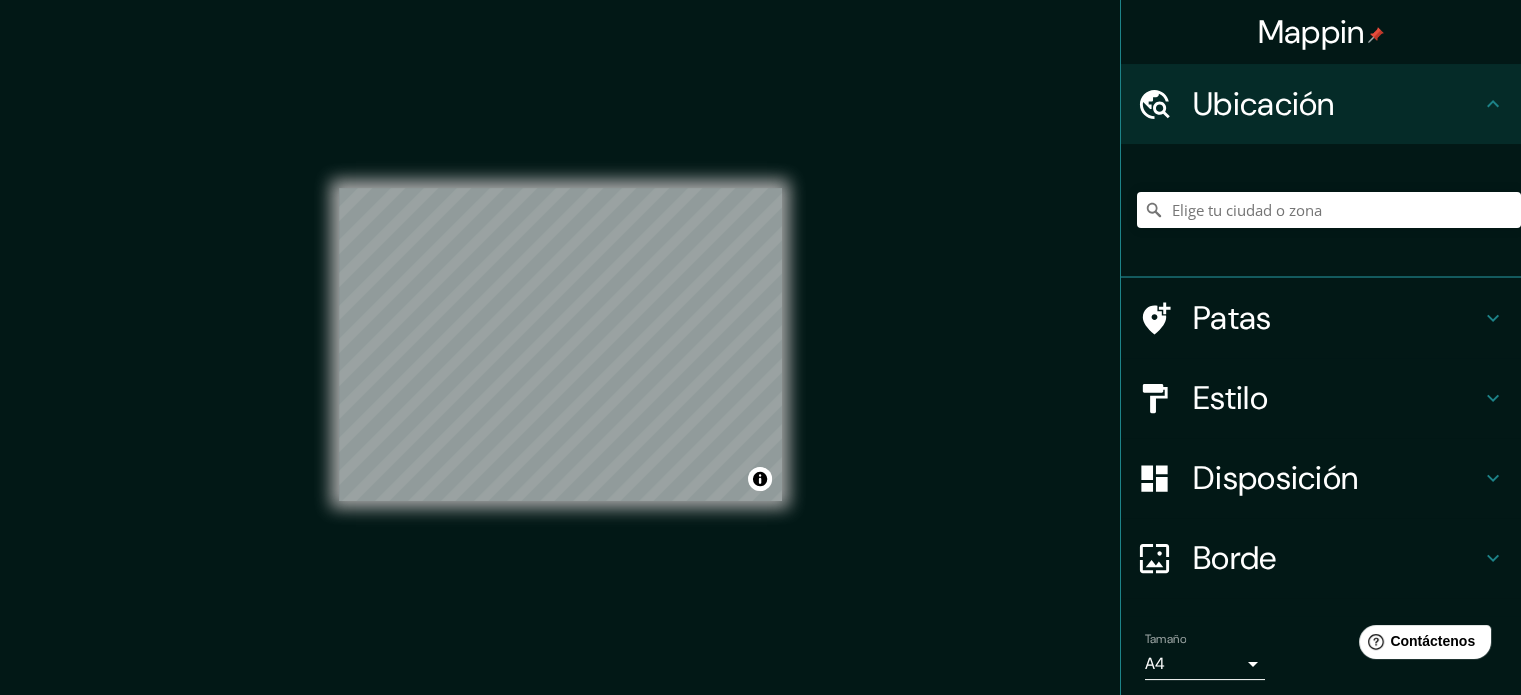 click on "Ubicación" at bounding box center [1264, 104] 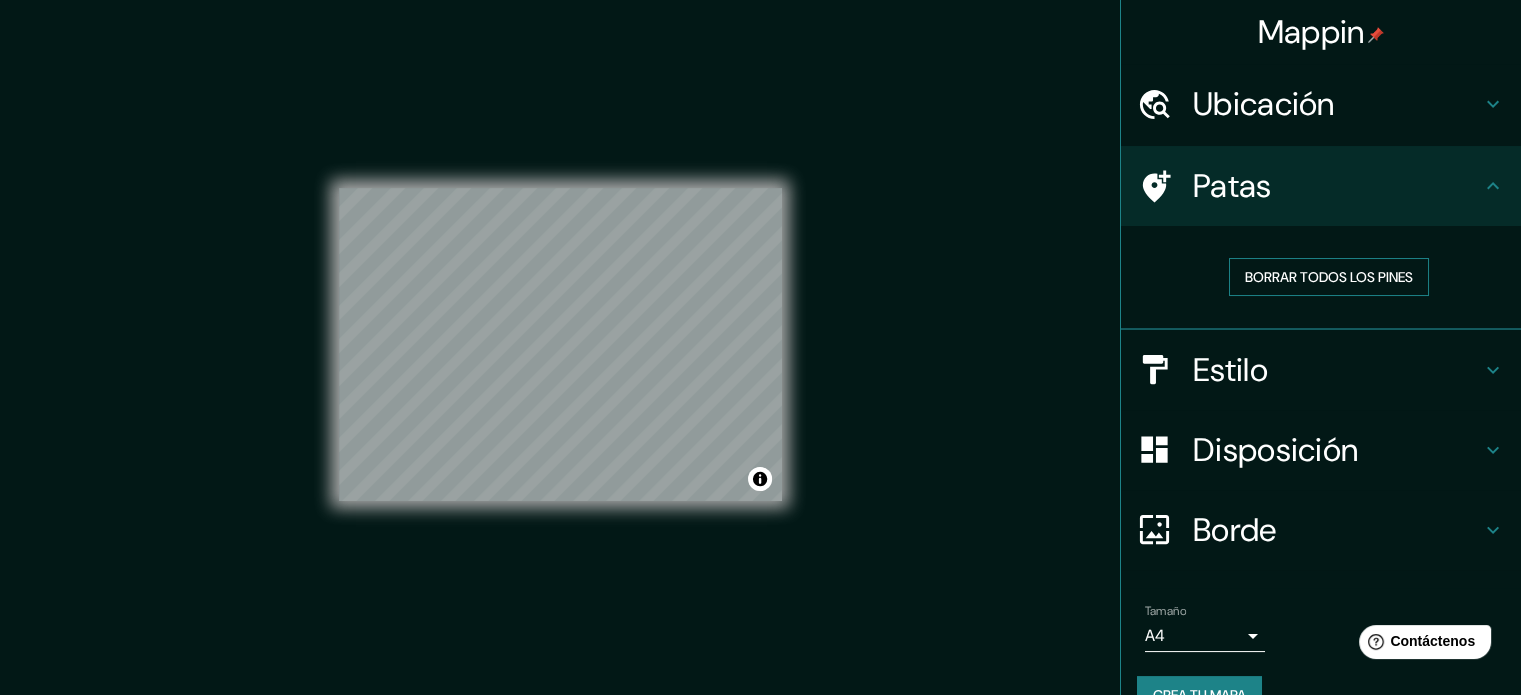 click on "Borrar todos los pines" at bounding box center (1329, 277) 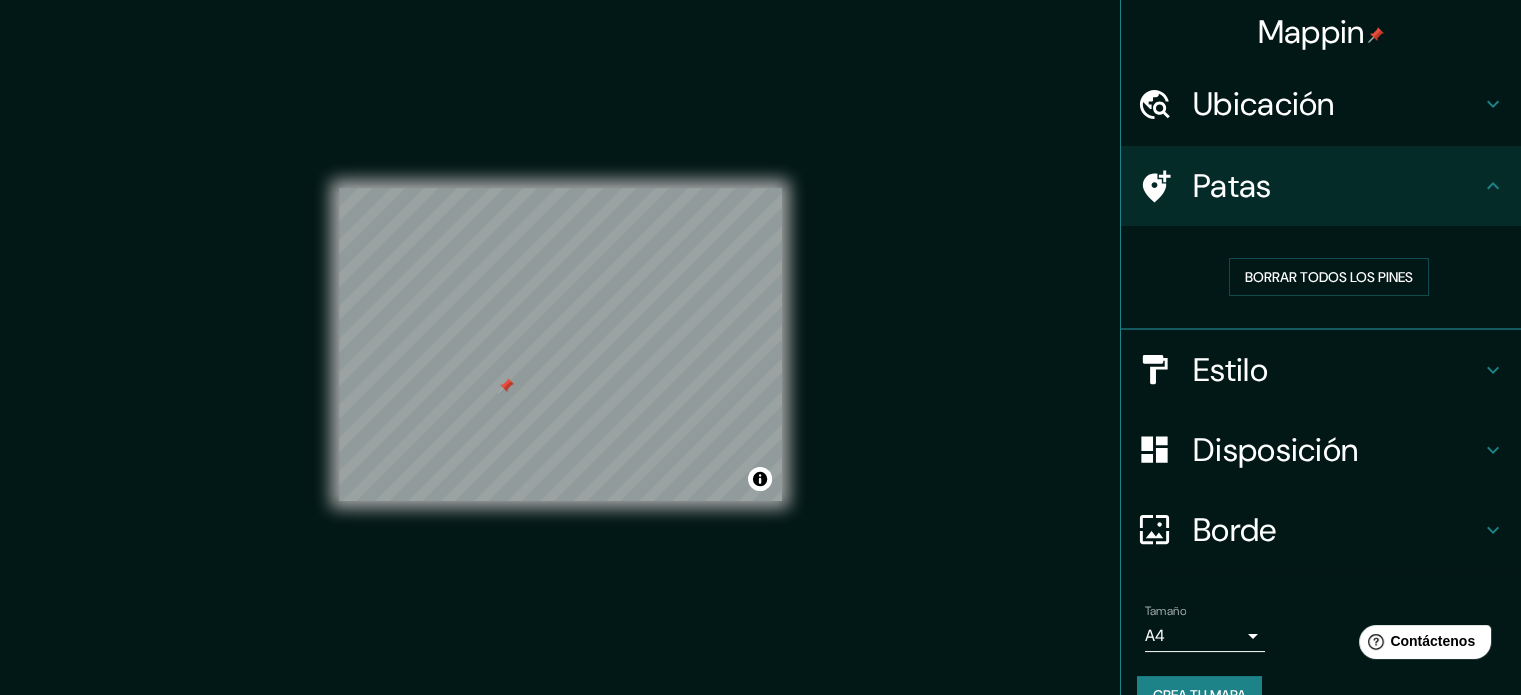 click on "Ubicación" at bounding box center [1337, 104] 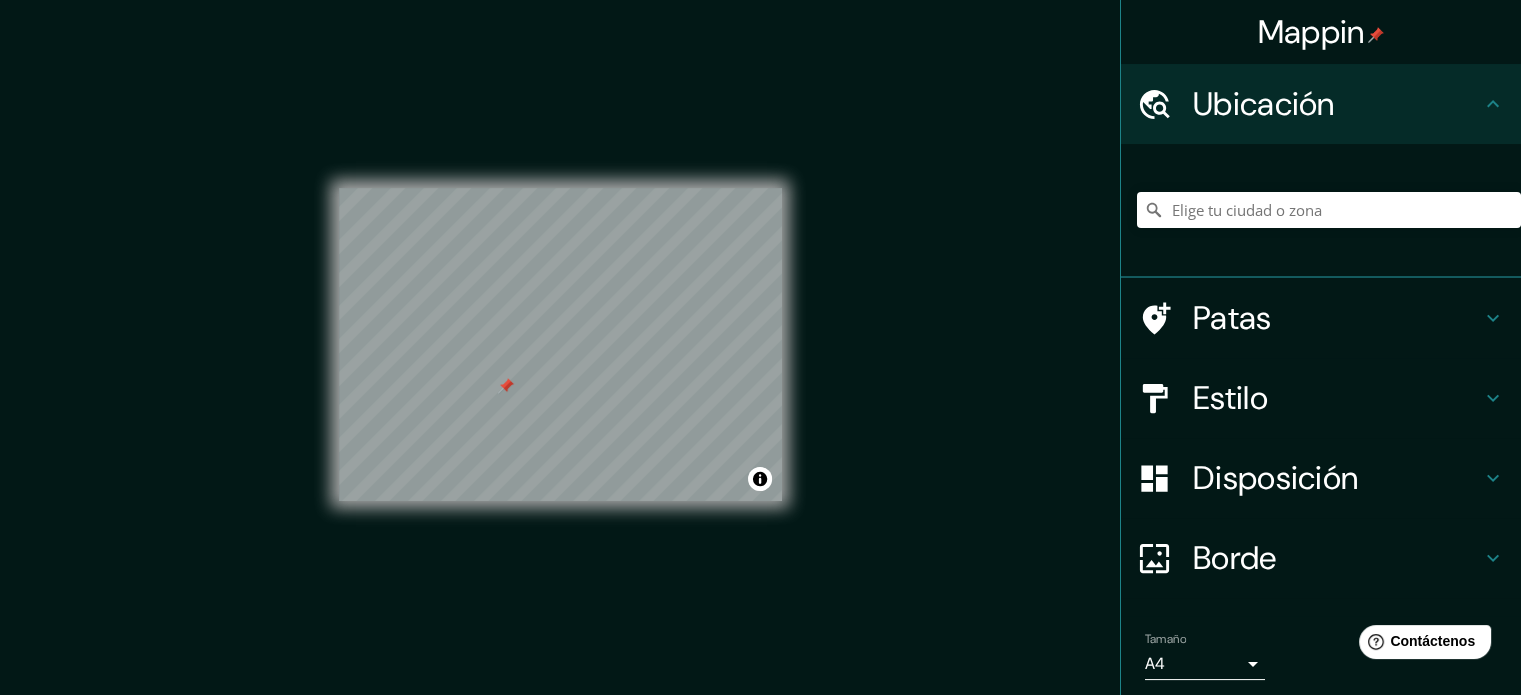 click on "Ubicación" at bounding box center [1321, 104] 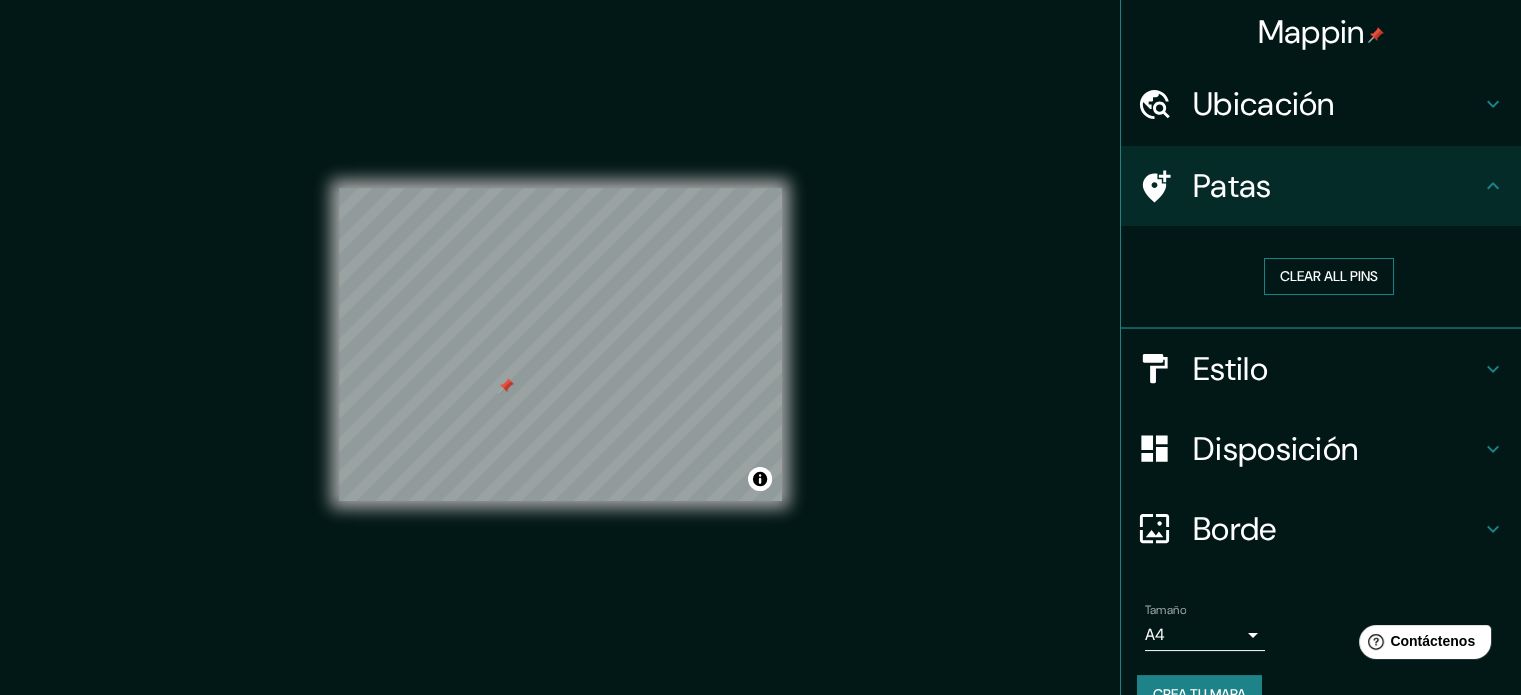 click on "Clear all pins" at bounding box center (1329, 276) 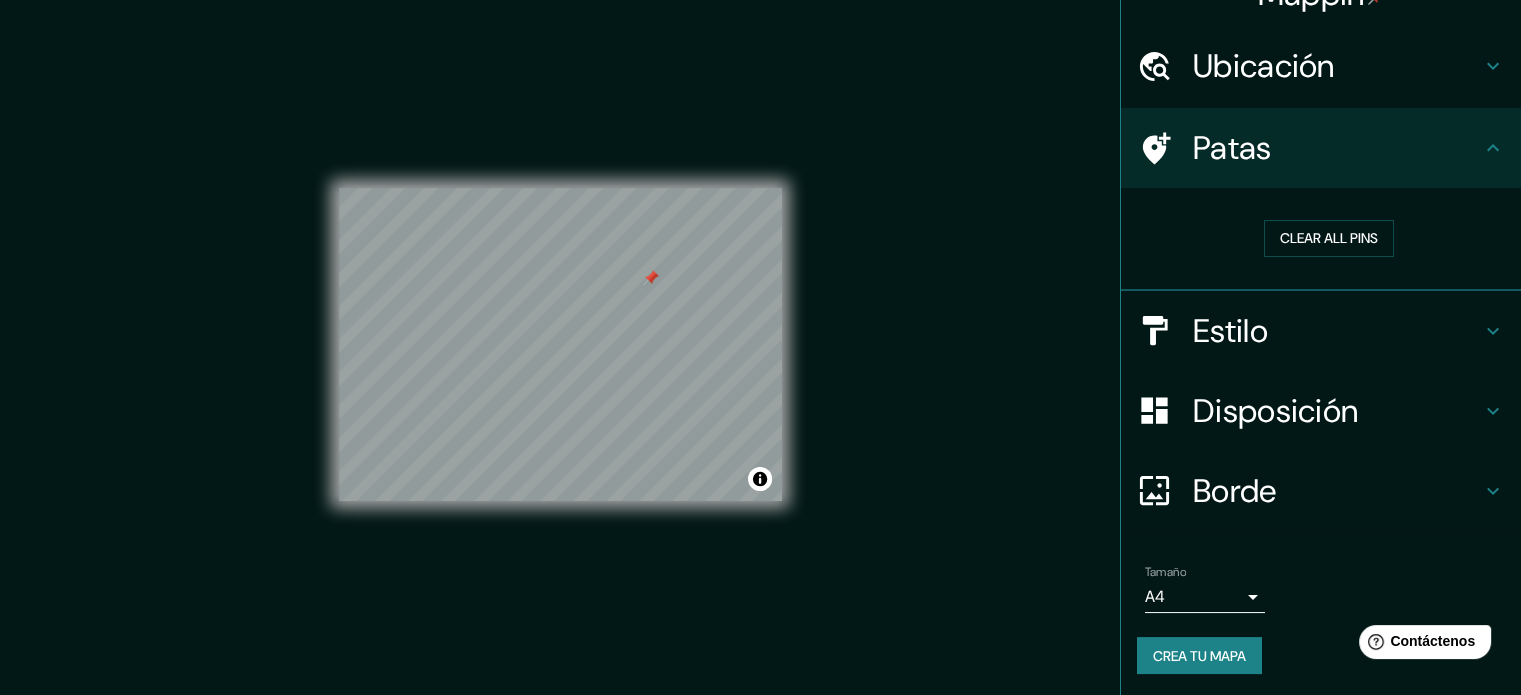 scroll, scrollTop: 39, scrollLeft: 0, axis: vertical 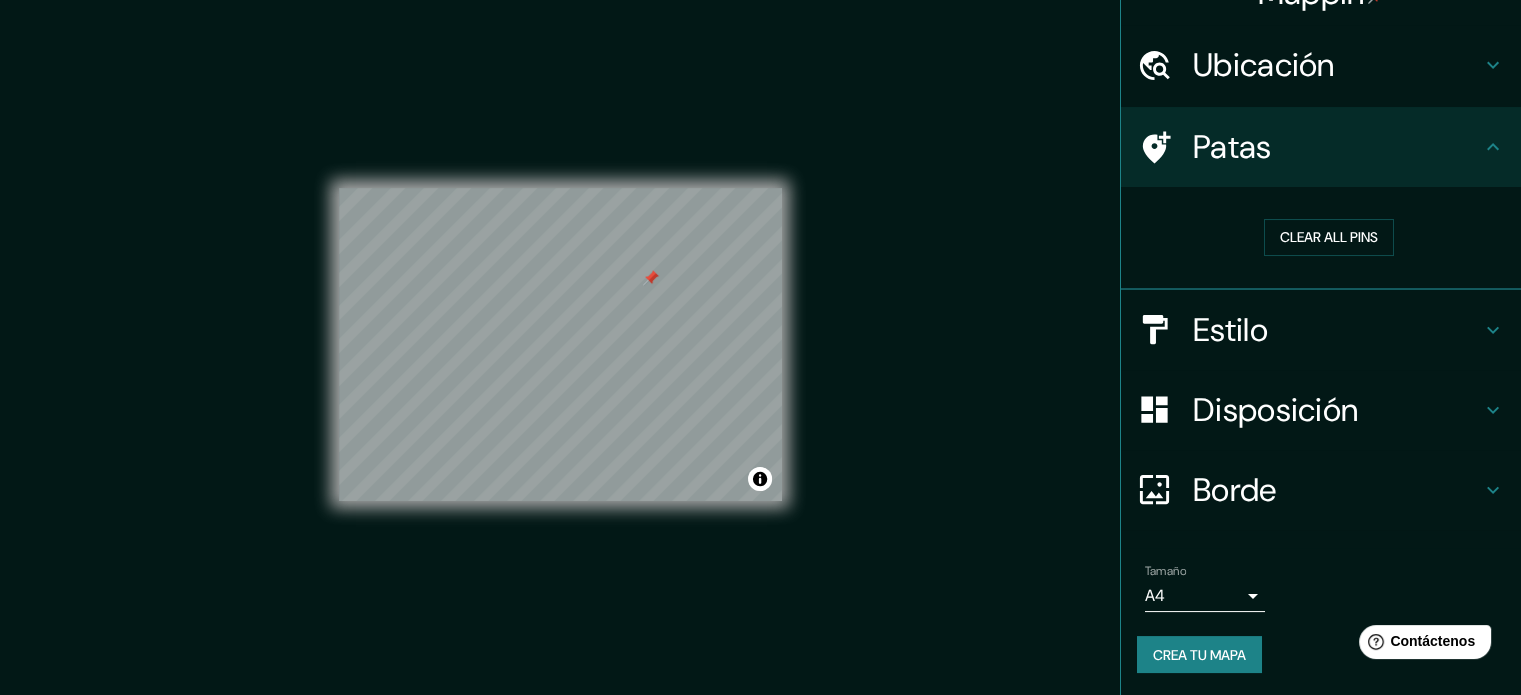 click on "Crea tu mapa" at bounding box center (1199, 655) 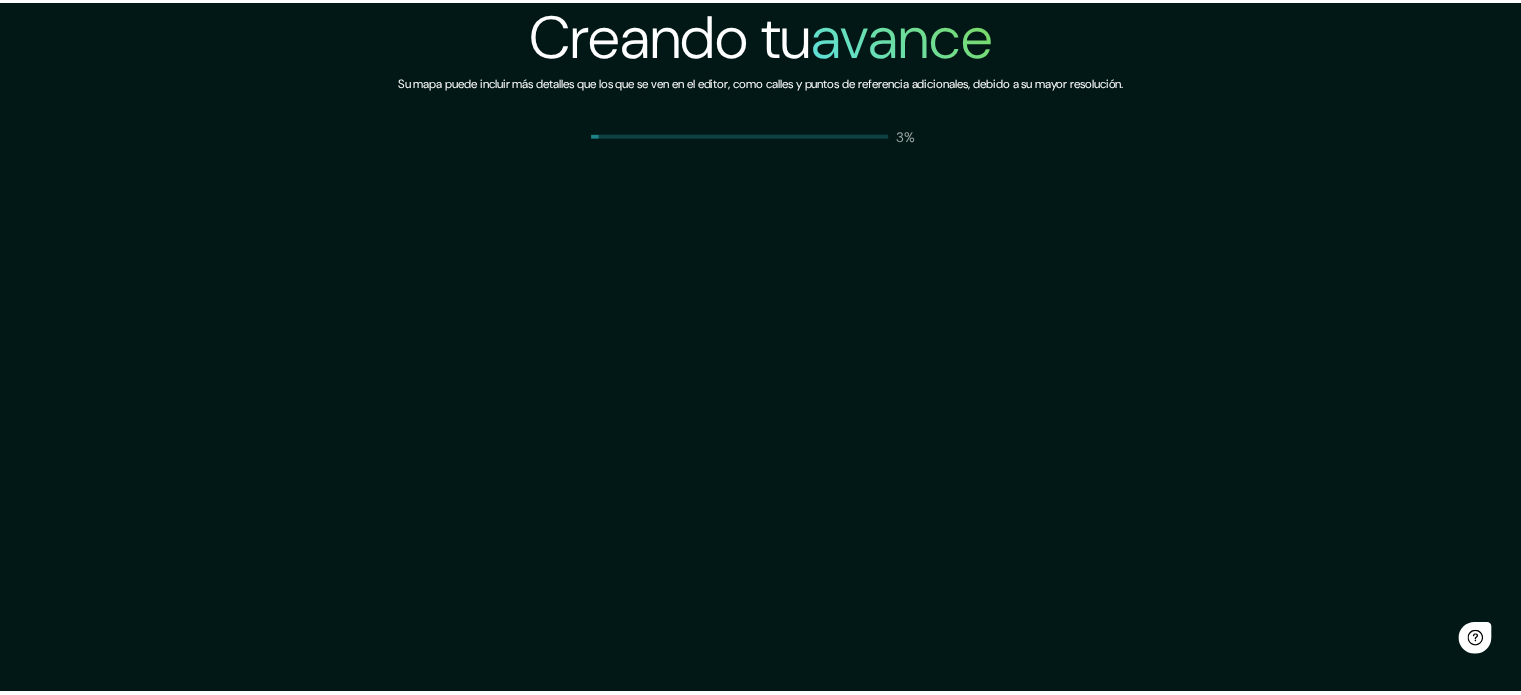 scroll, scrollTop: 0, scrollLeft: 0, axis: both 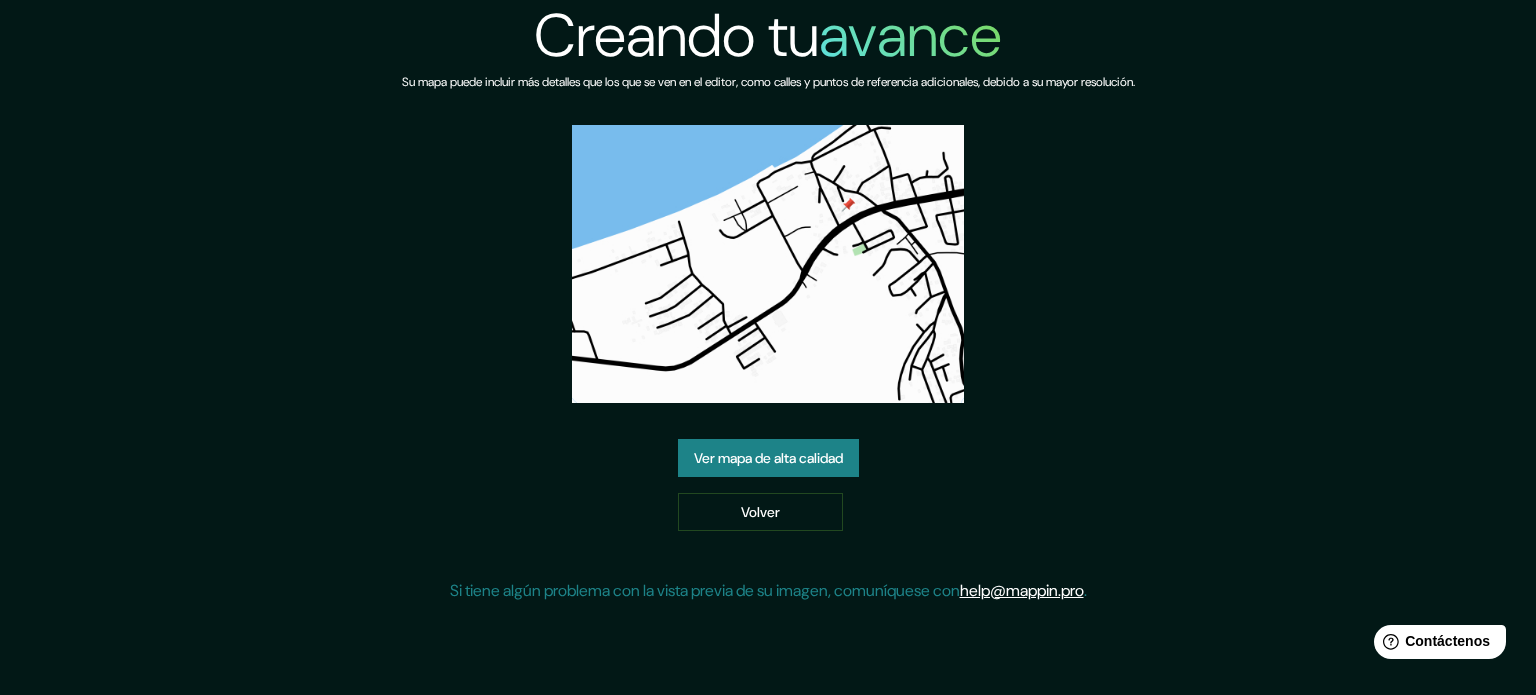 click on "Ver mapa de alta calidad" at bounding box center (768, 458) 